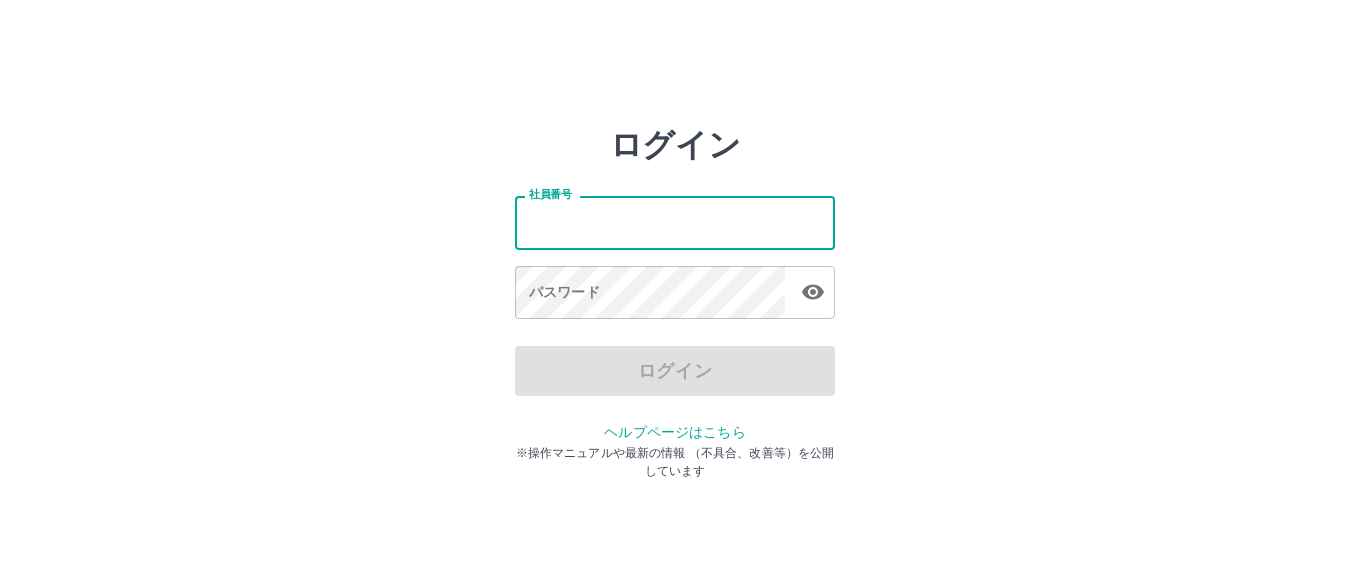 scroll, scrollTop: 0, scrollLeft: 0, axis: both 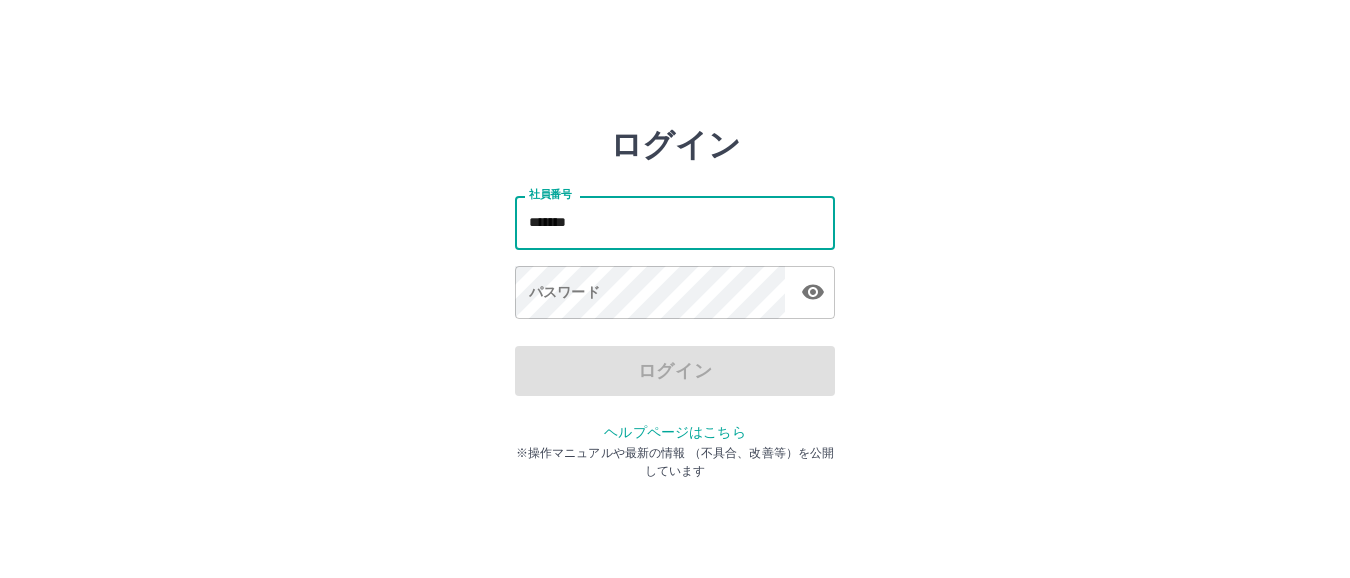 type on "*******" 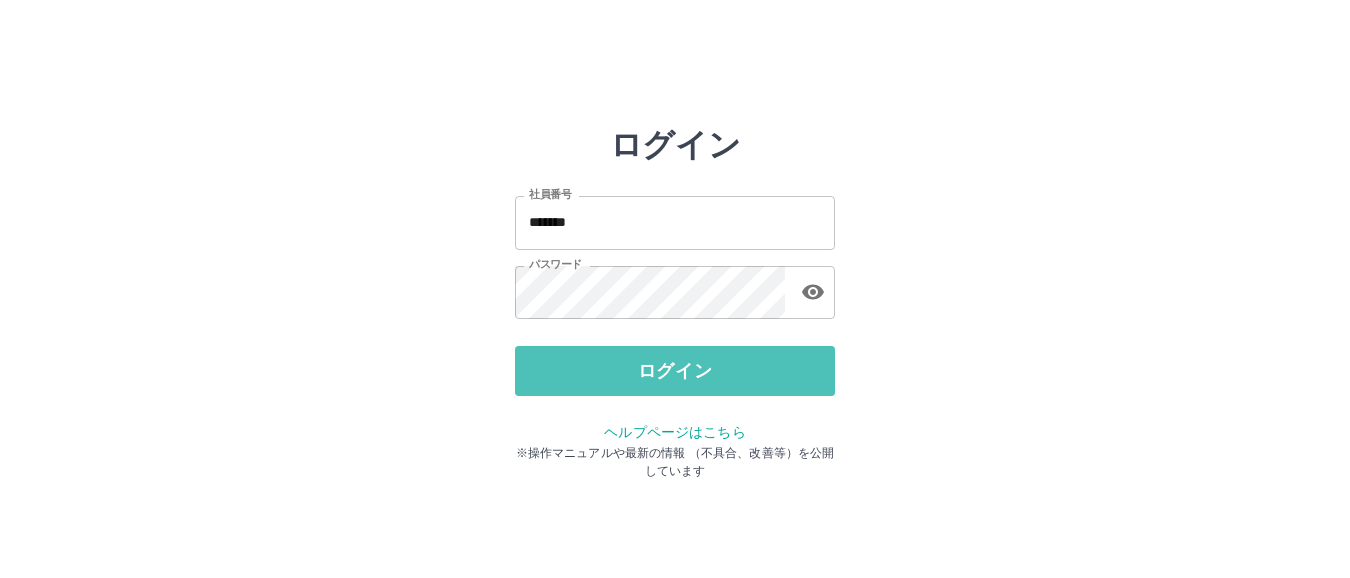 drag, startPoint x: 678, startPoint y: 375, endPoint x: 679, endPoint y: 364, distance: 11.045361 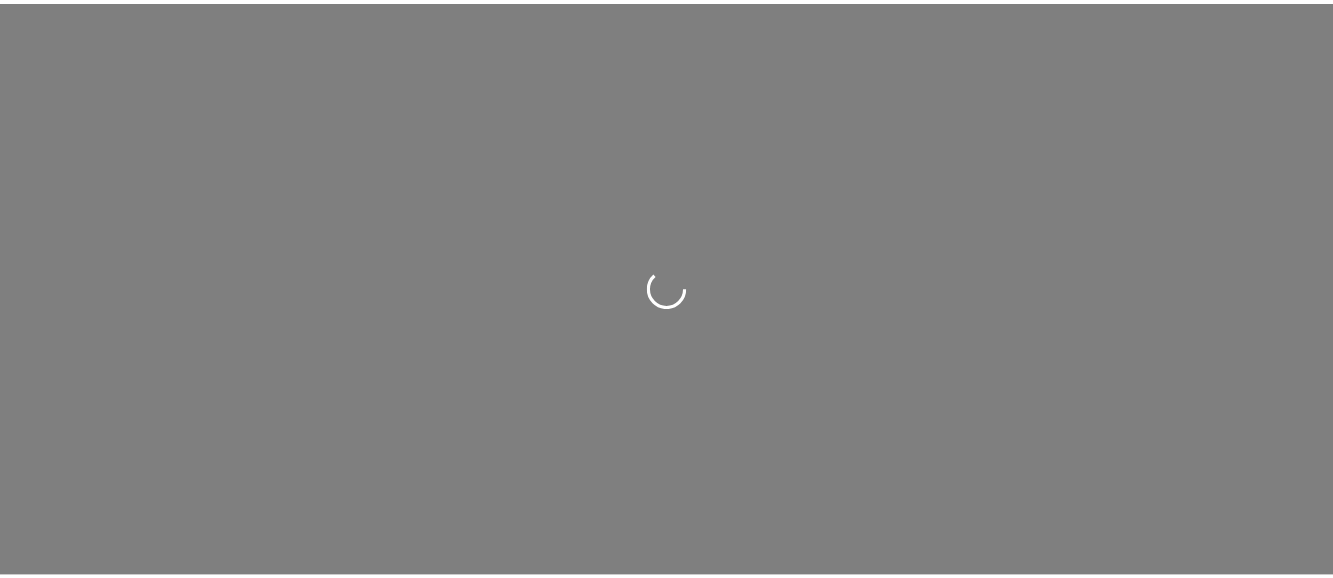 scroll, scrollTop: 0, scrollLeft: 0, axis: both 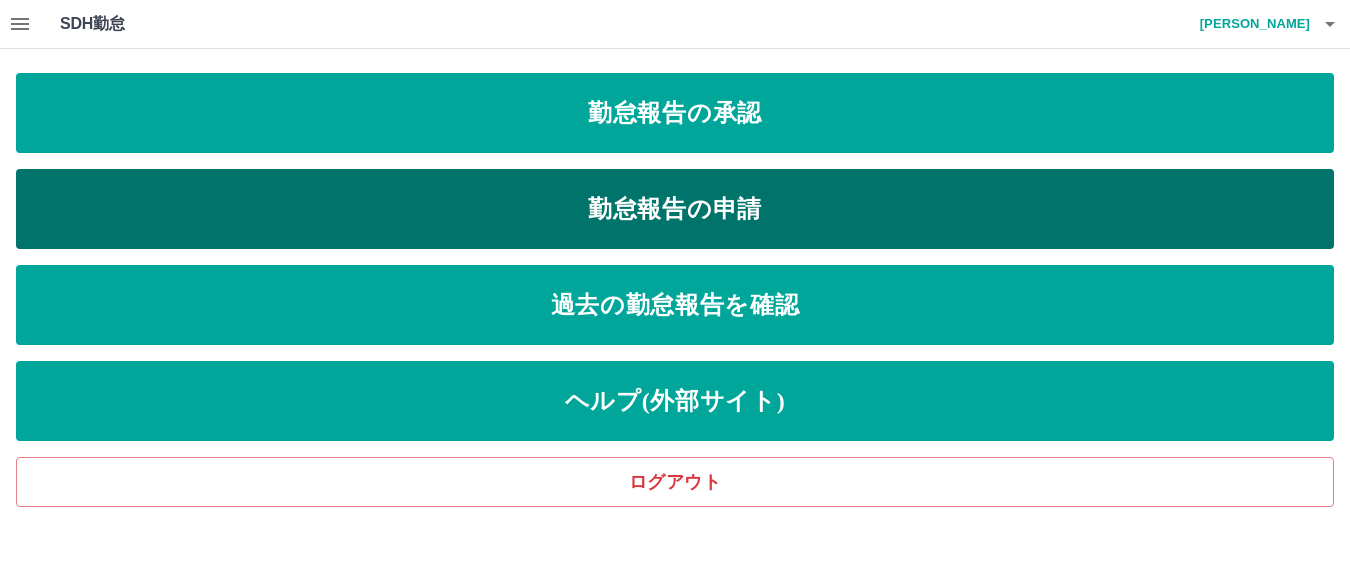 click on "勤怠報告の申請" at bounding box center [675, 209] 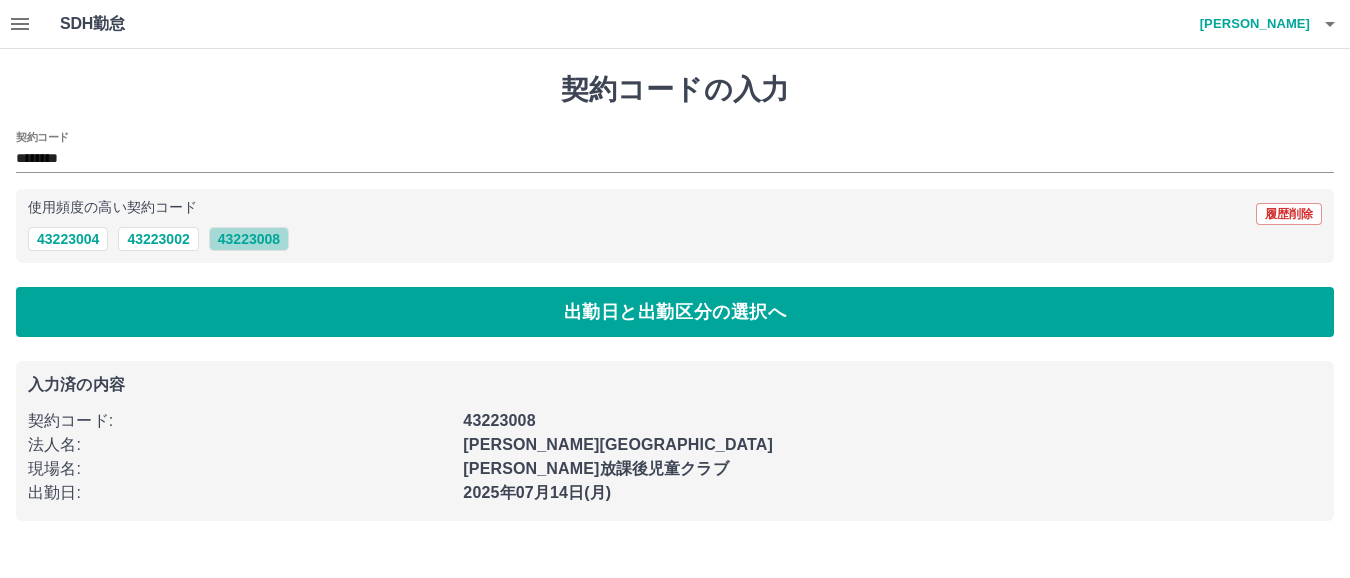 click on "43223008" at bounding box center (249, 239) 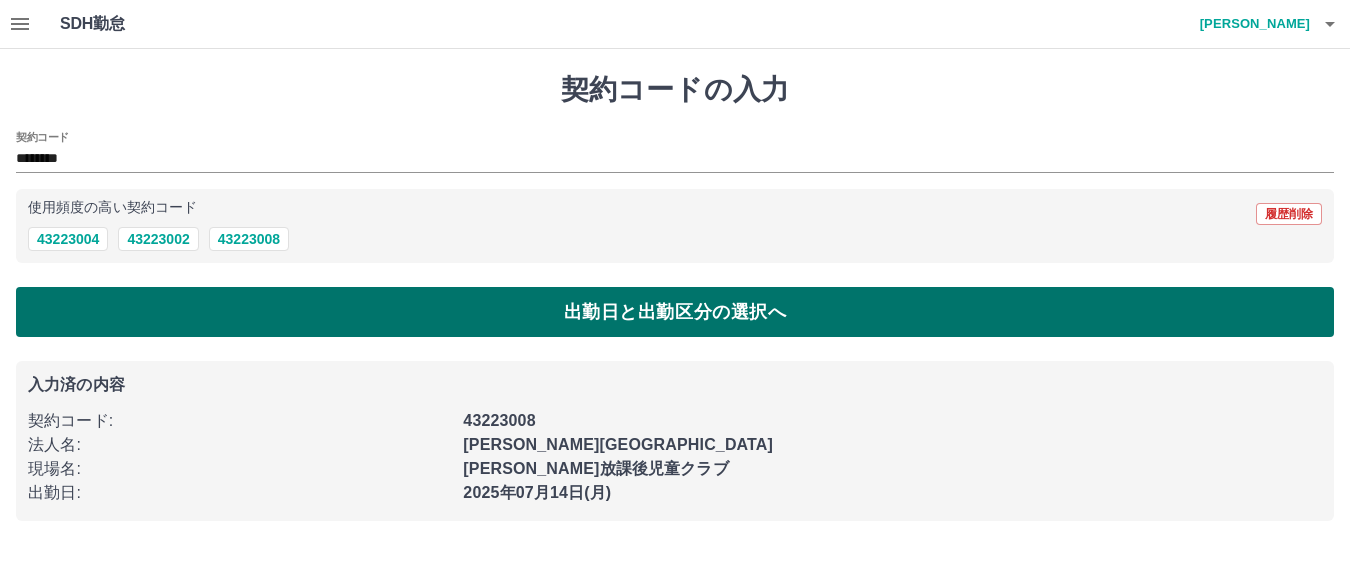 click on "出勤日と出勤区分の選択へ" at bounding box center (675, 312) 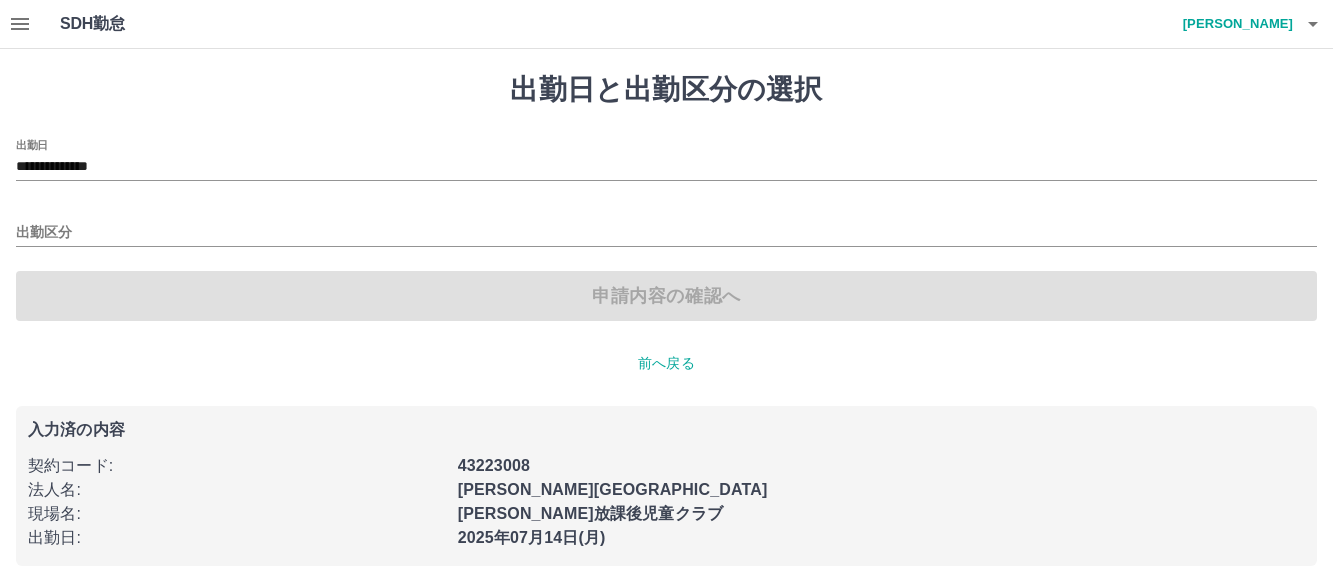 click on "**********" at bounding box center (666, 230) 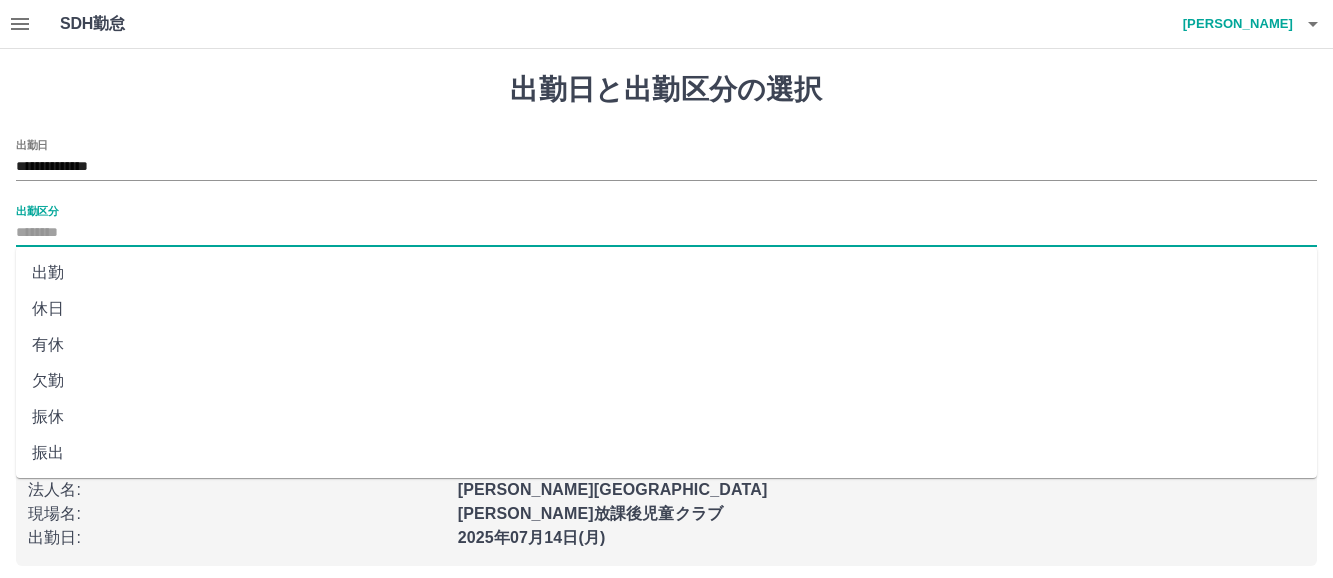 click on "出勤区分" at bounding box center (666, 233) 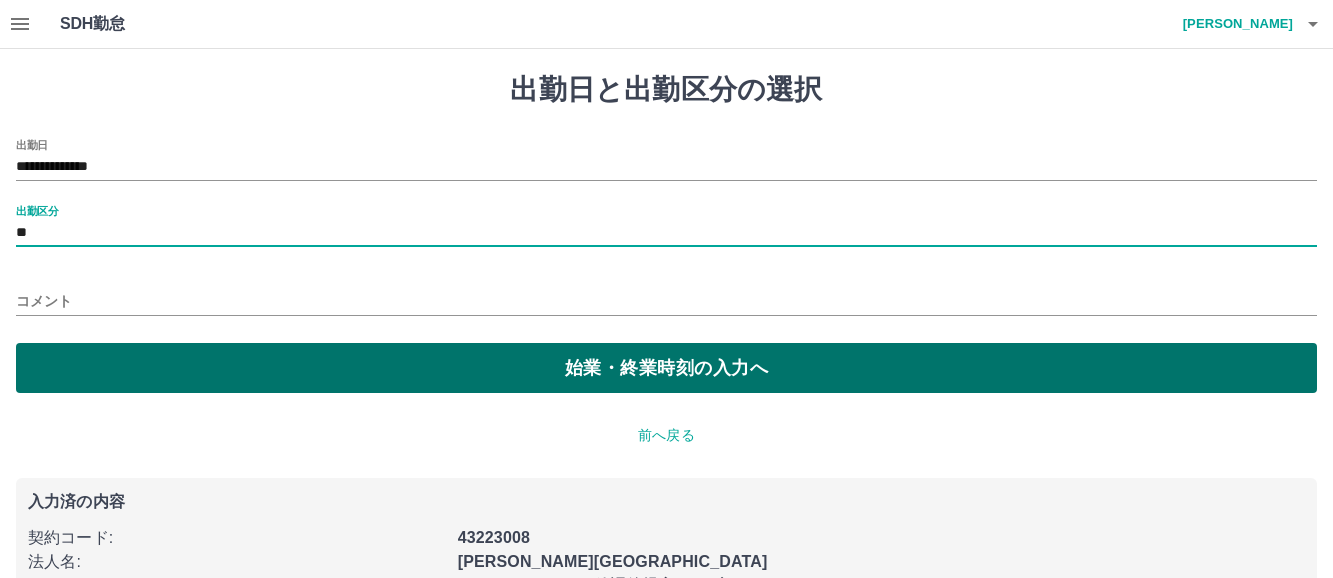 click on "始業・終業時刻の入力へ" at bounding box center (666, 368) 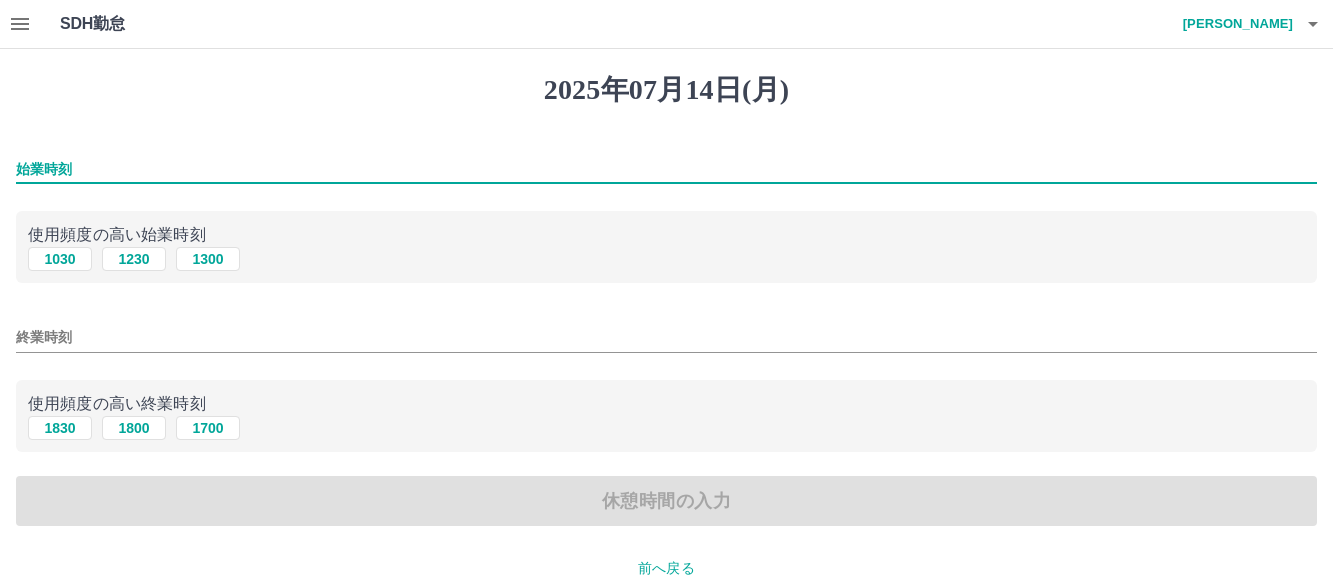 click on "始業時刻" at bounding box center [666, 169] 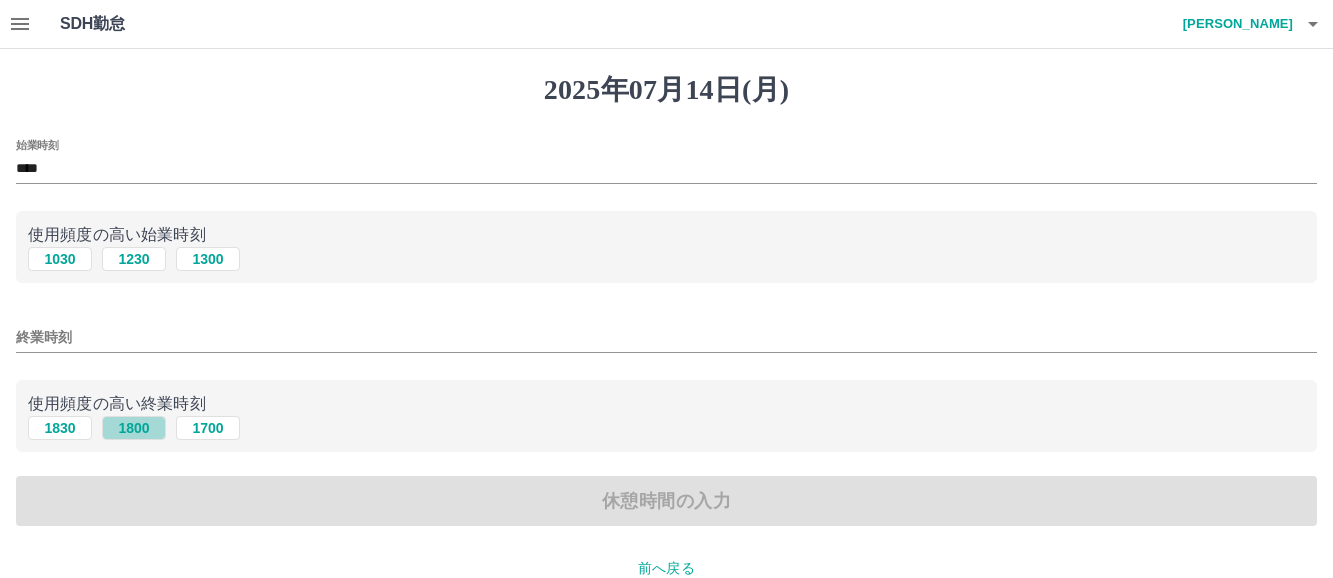click on "1800" at bounding box center [134, 428] 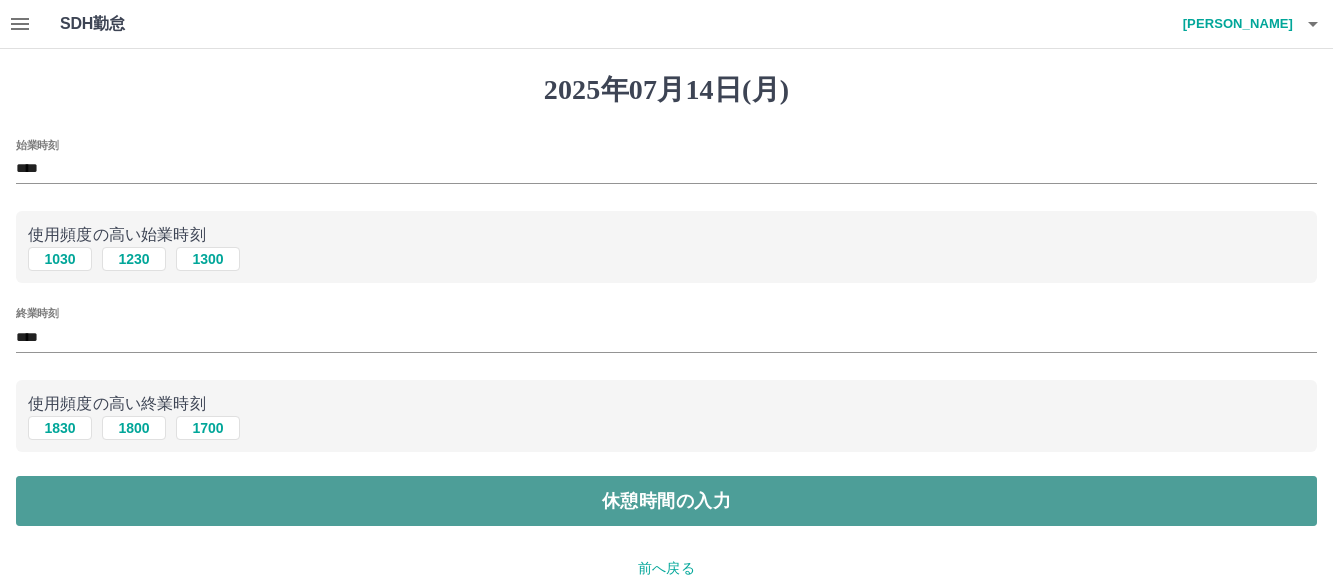 click on "休憩時間の入力" at bounding box center [666, 501] 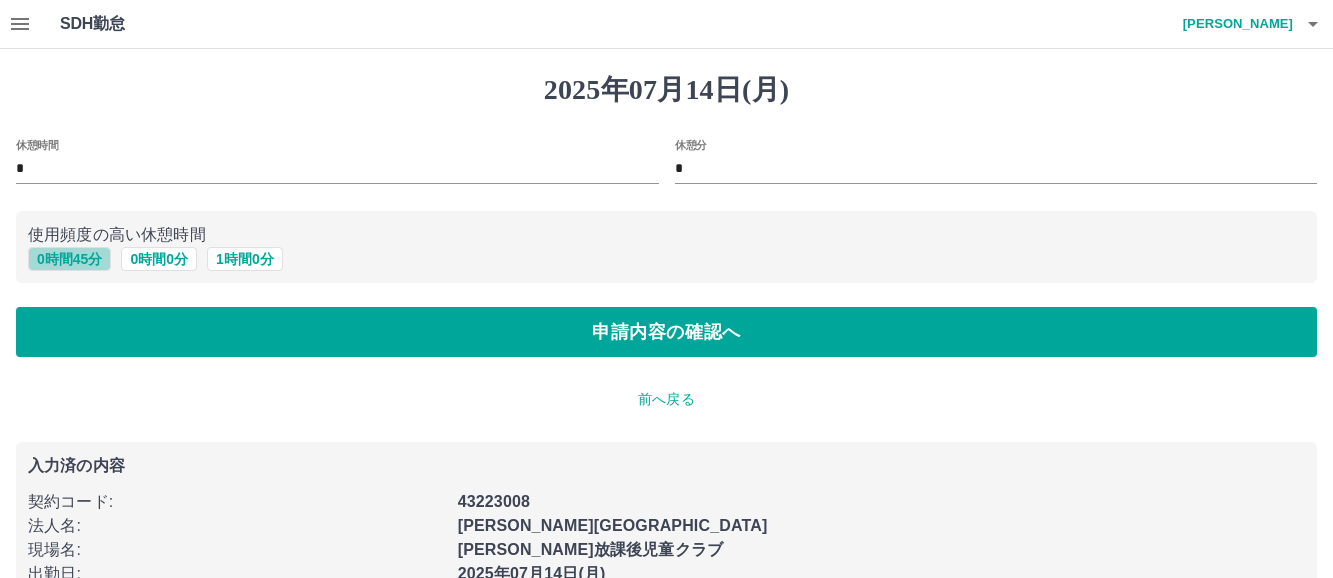 click on "0 時間 45 分" at bounding box center (69, 259) 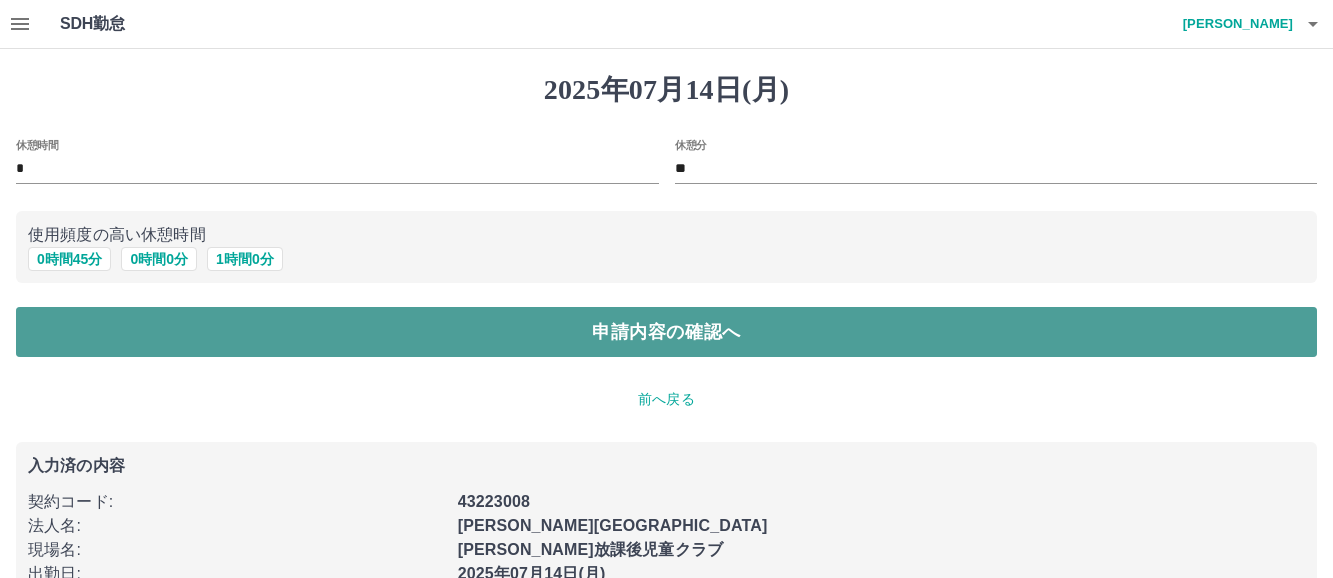 click on "申請内容の確認へ" at bounding box center [666, 332] 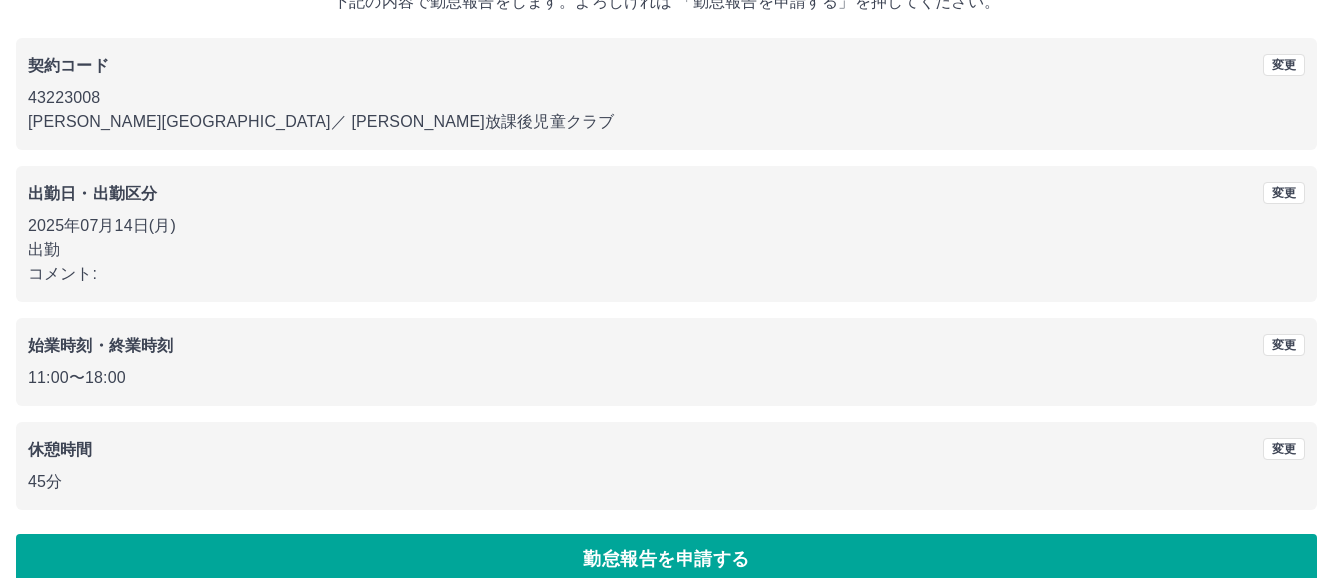scroll, scrollTop: 171, scrollLeft: 0, axis: vertical 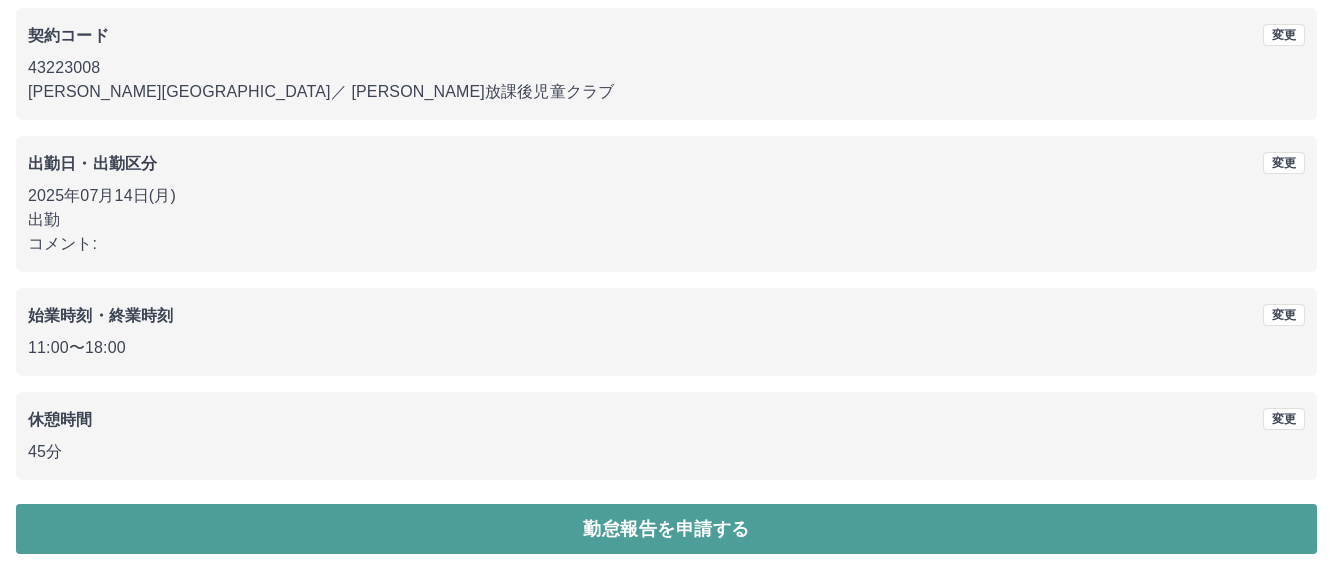 click on "勤怠報告を申請する" at bounding box center (666, 529) 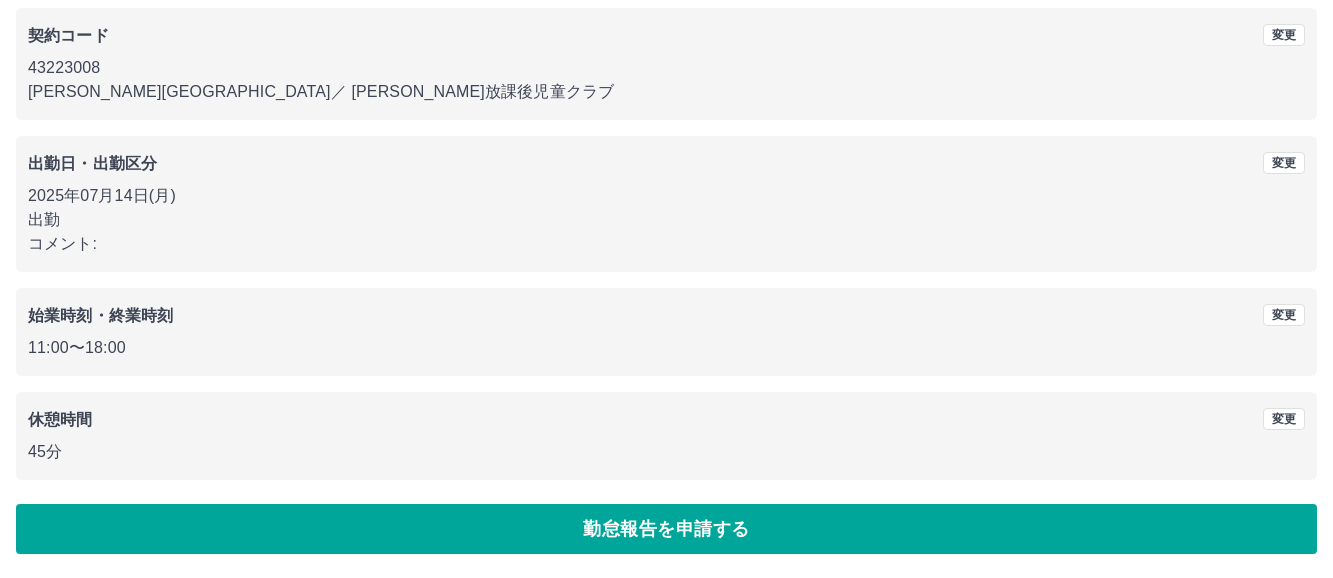 scroll, scrollTop: 0, scrollLeft: 0, axis: both 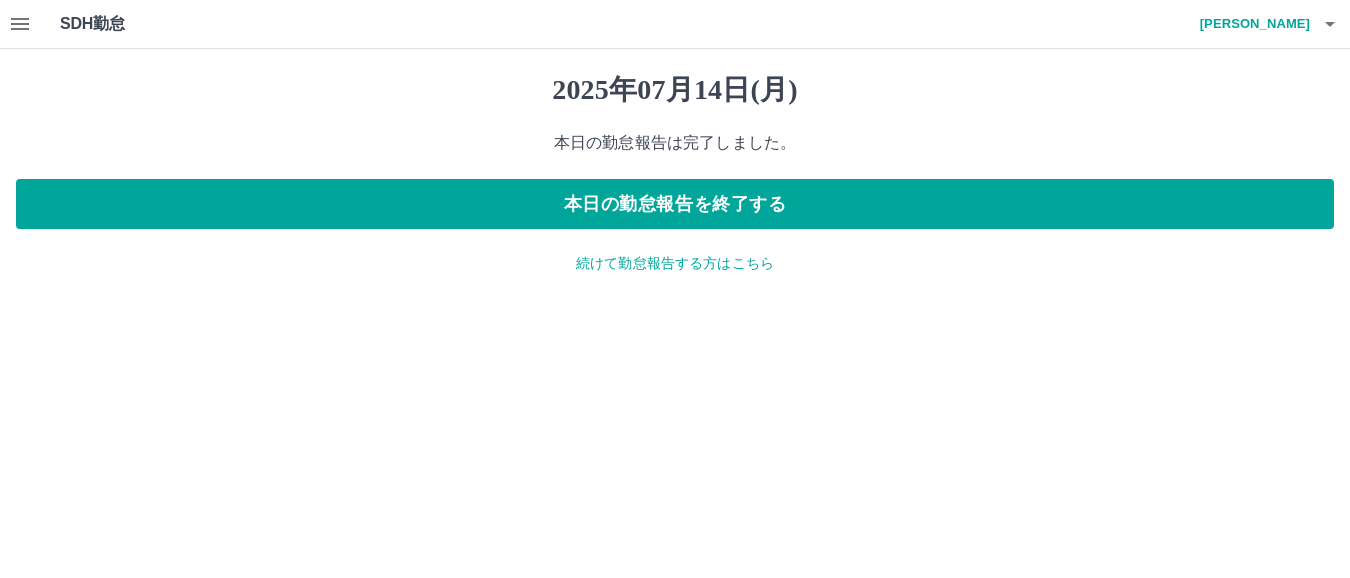 click on "続けて勤怠報告する方はこちら" at bounding box center [675, 263] 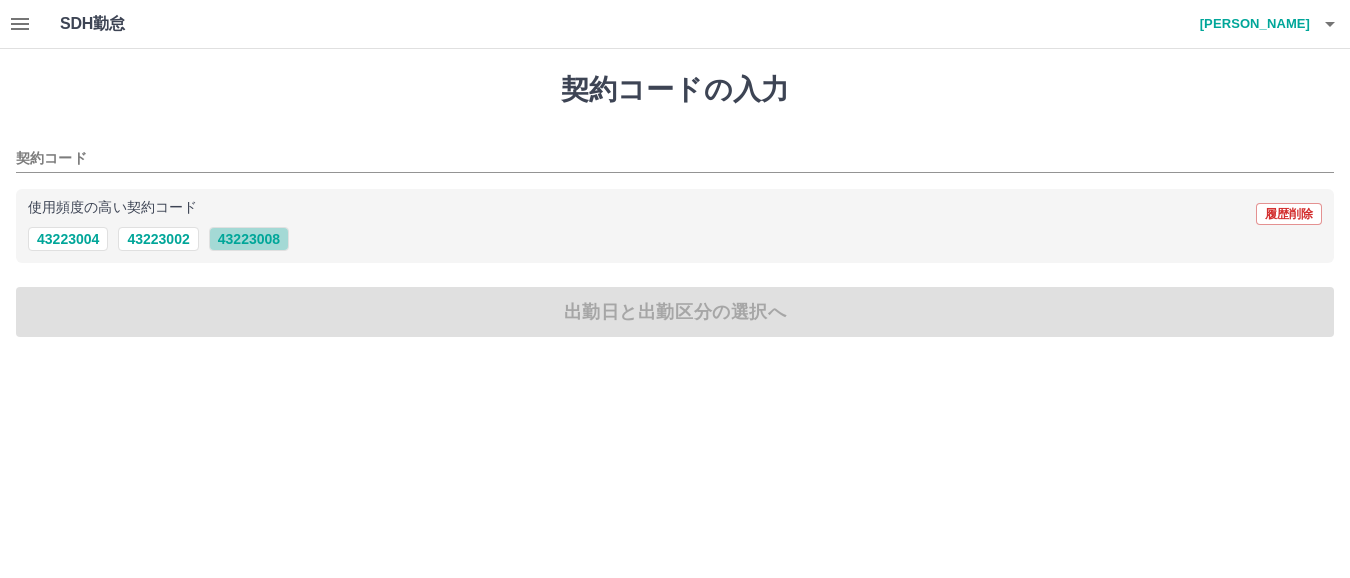 click on "43223008" at bounding box center (249, 239) 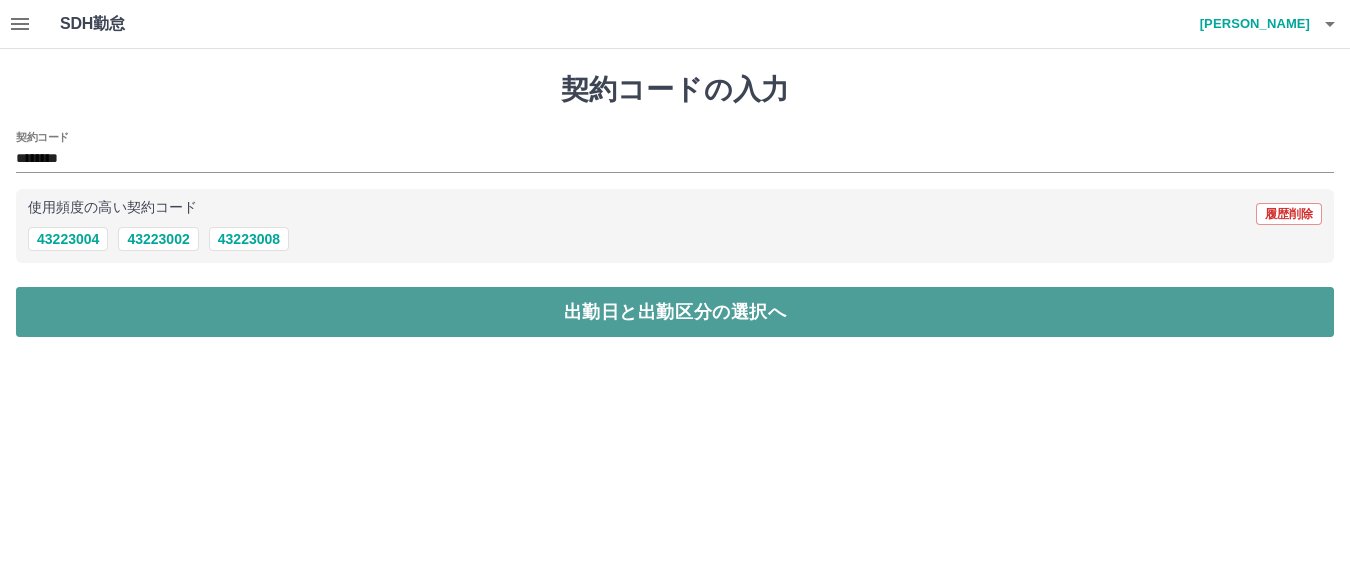 click on "出勤日と出勤区分の選択へ" at bounding box center [675, 312] 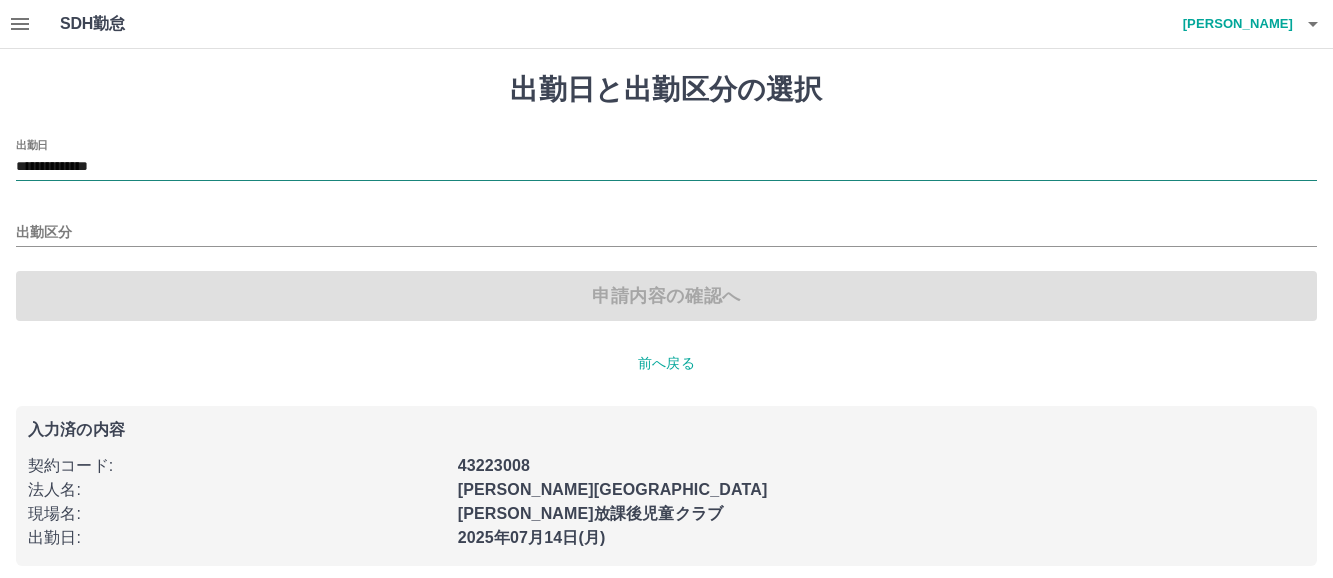 click on "**********" at bounding box center [666, 167] 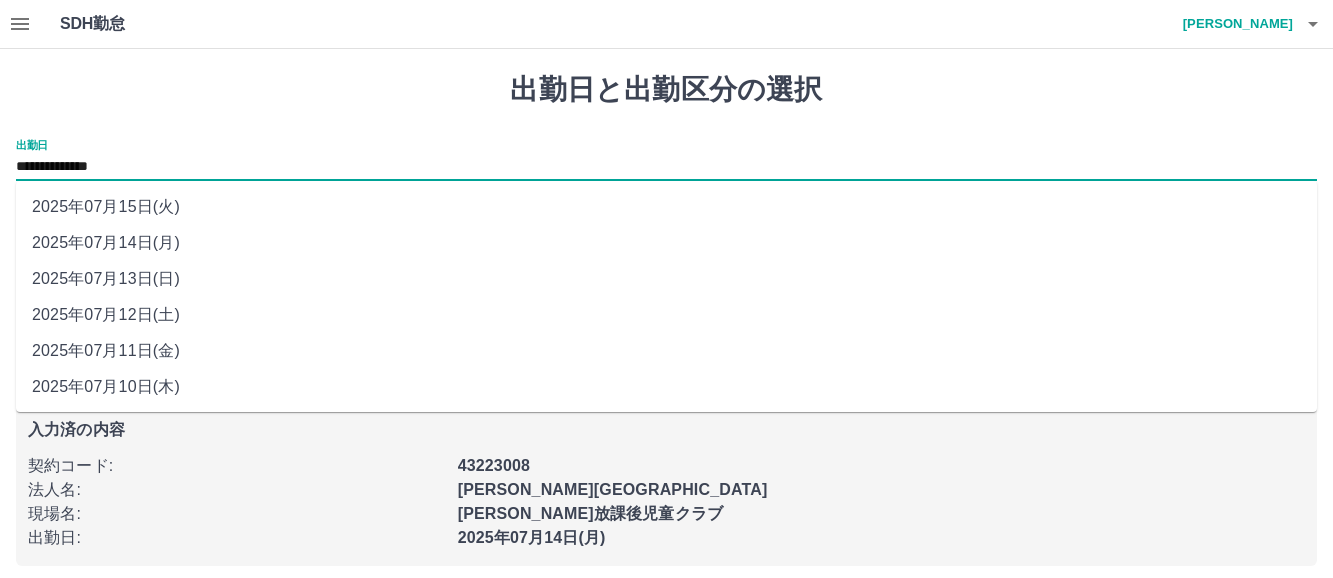 click on "2025年07月13日(日)" at bounding box center [666, 279] 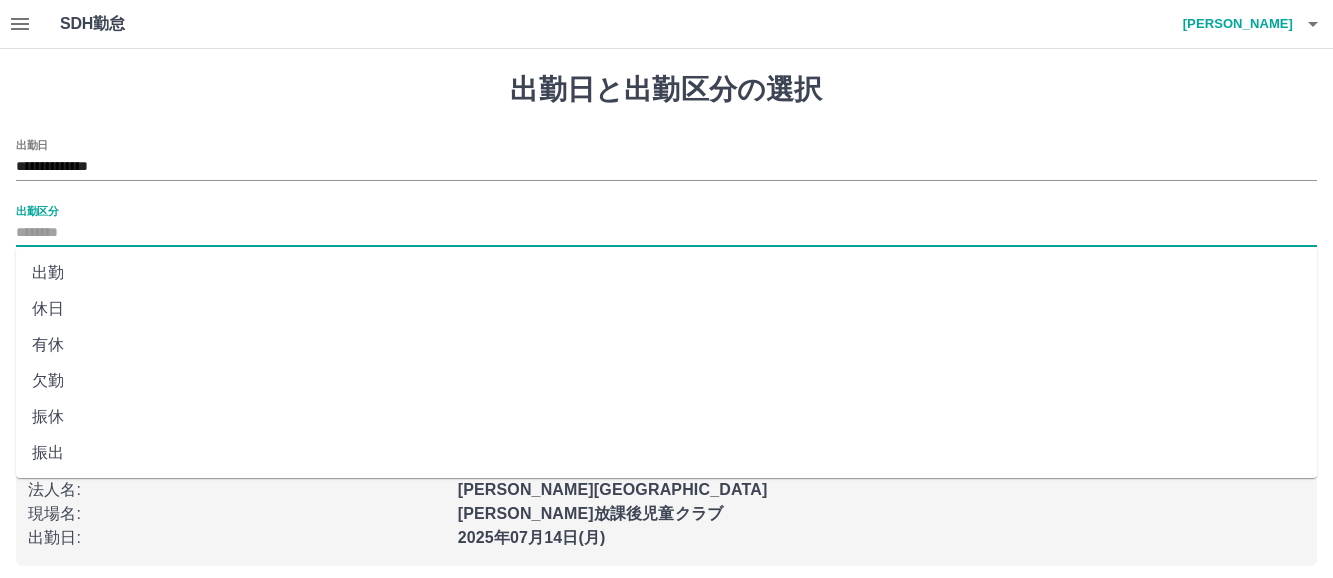 click on "出勤区分" at bounding box center (666, 233) 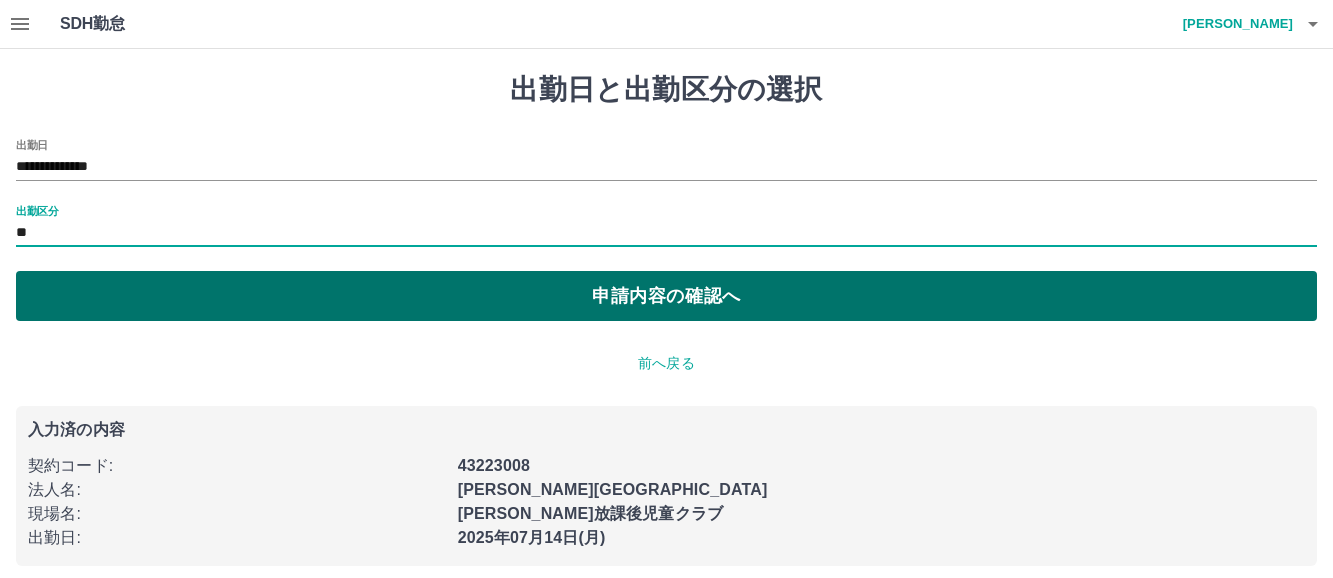 click on "申請内容の確認へ" at bounding box center [666, 296] 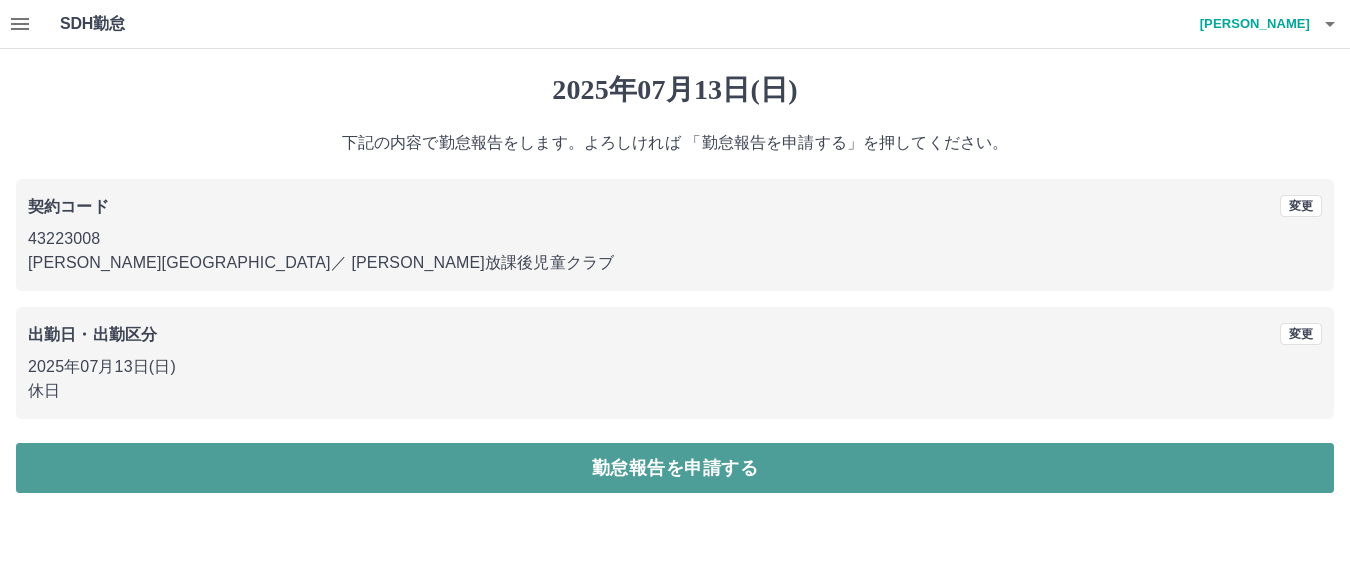 click on "勤怠報告を申請する" at bounding box center [675, 468] 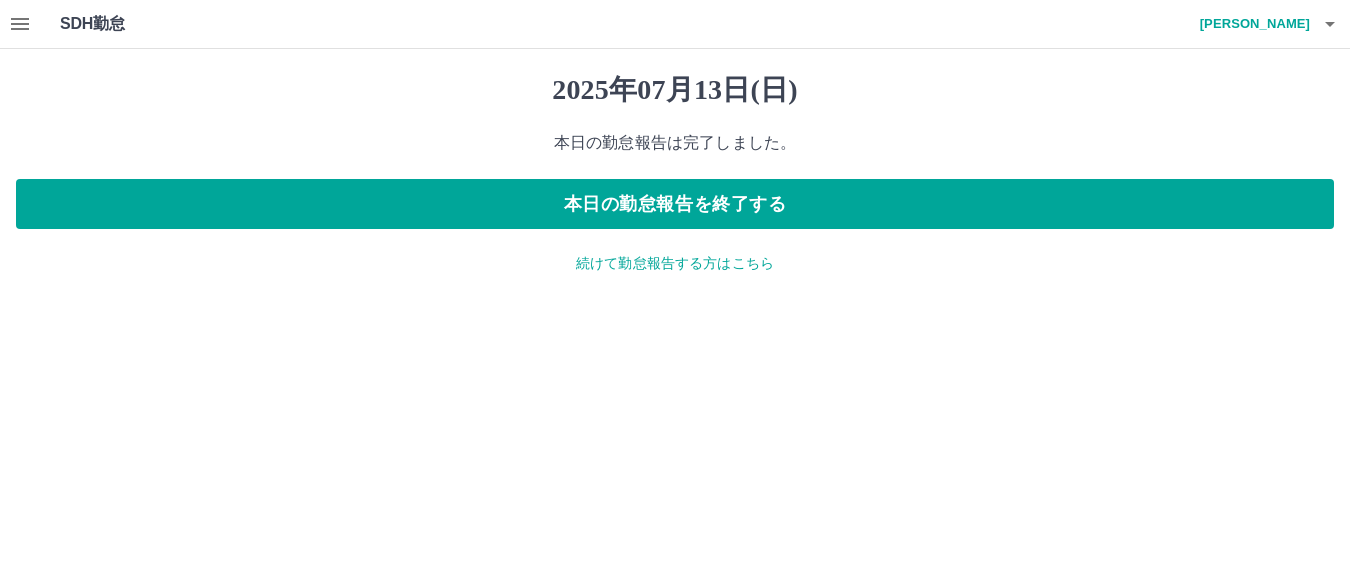 click 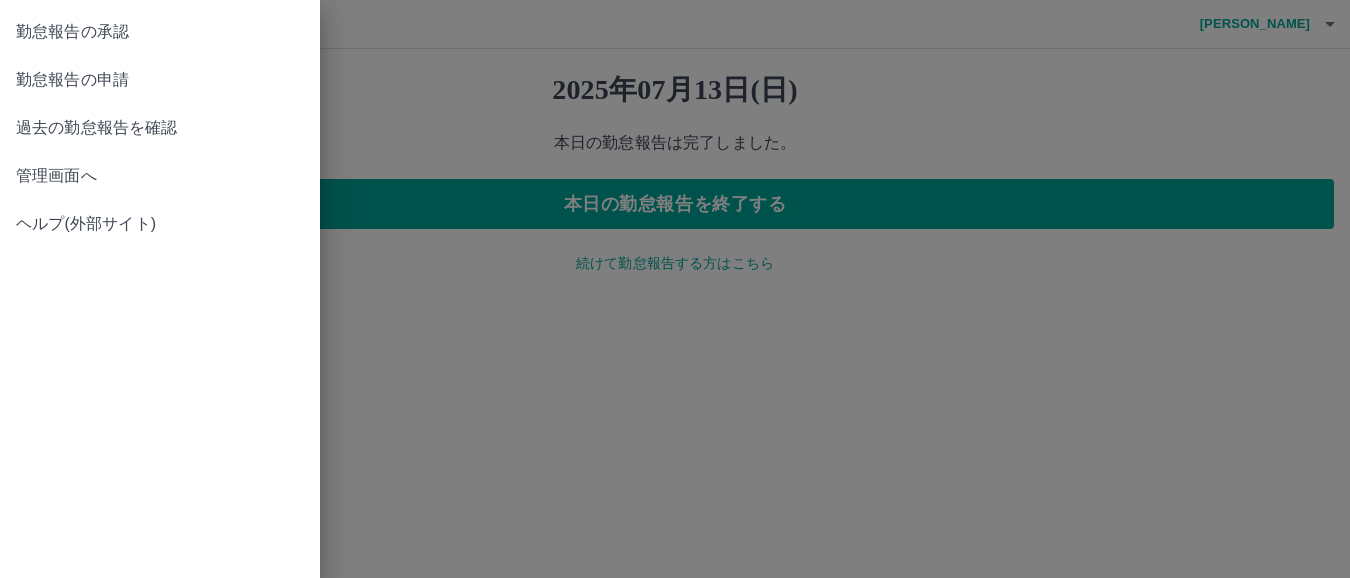 click on "勤怠報告の承認" at bounding box center (160, 32) 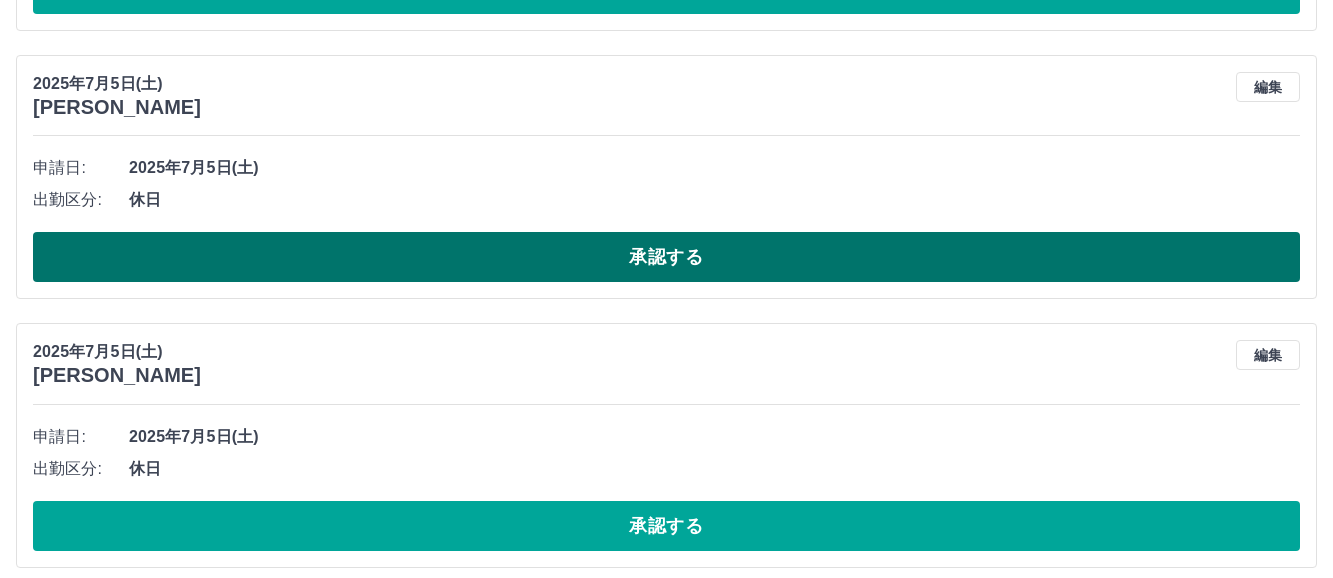 scroll, scrollTop: 3227, scrollLeft: 0, axis: vertical 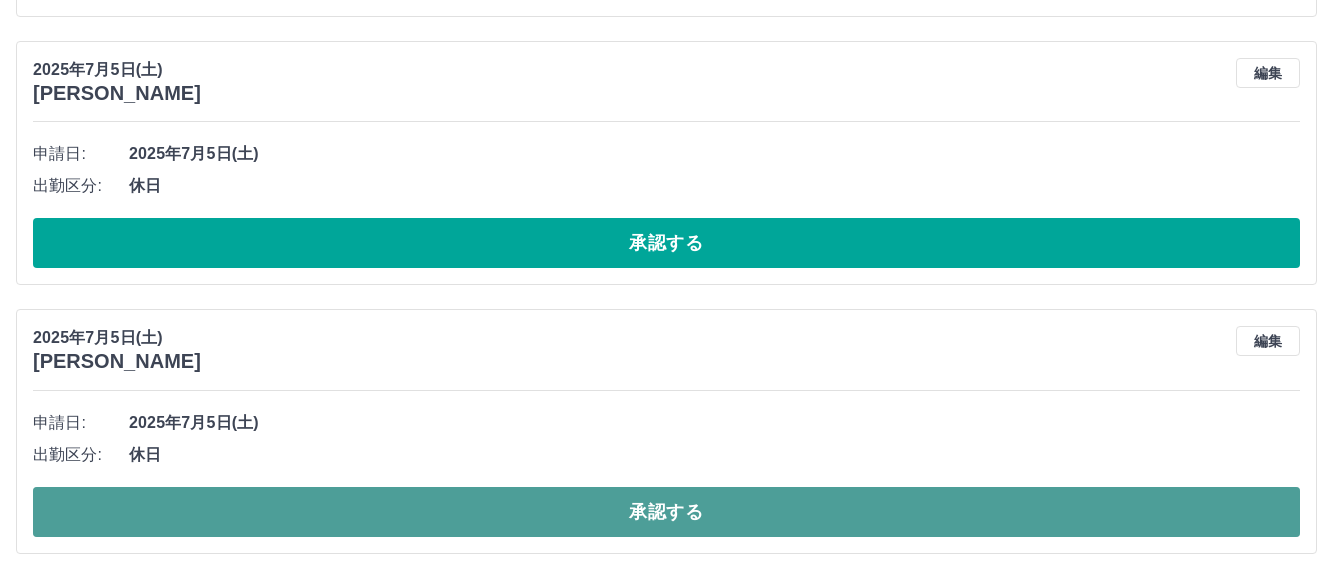 click on "承認する" at bounding box center [666, 512] 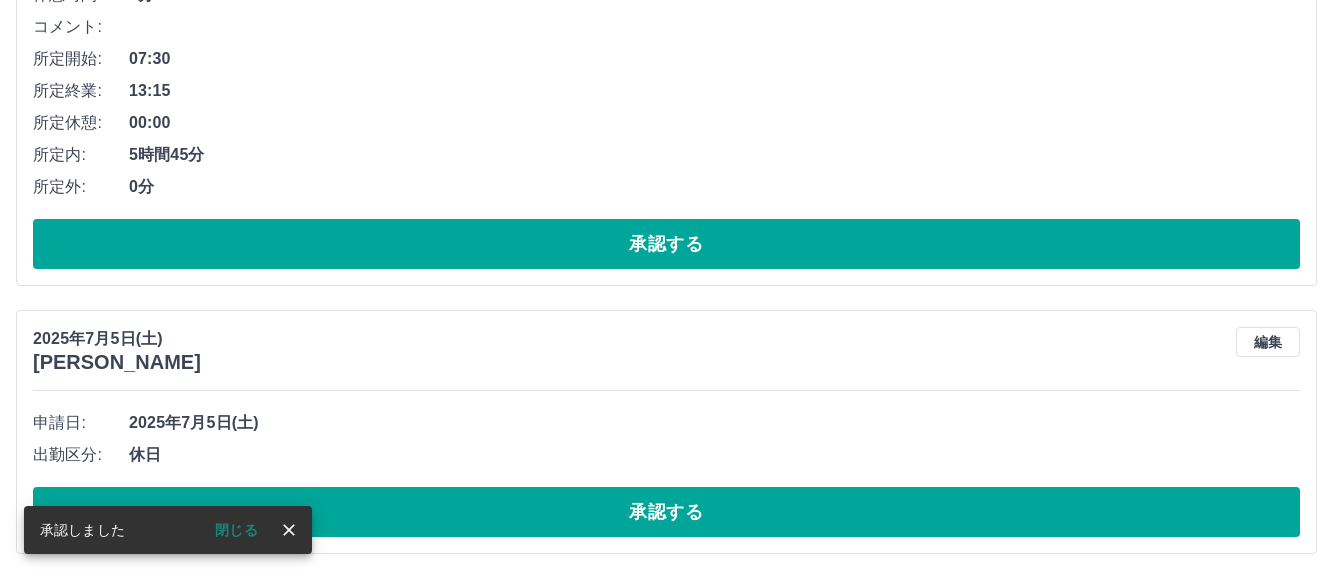 scroll, scrollTop: 2958, scrollLeft: 0, axis: vertical 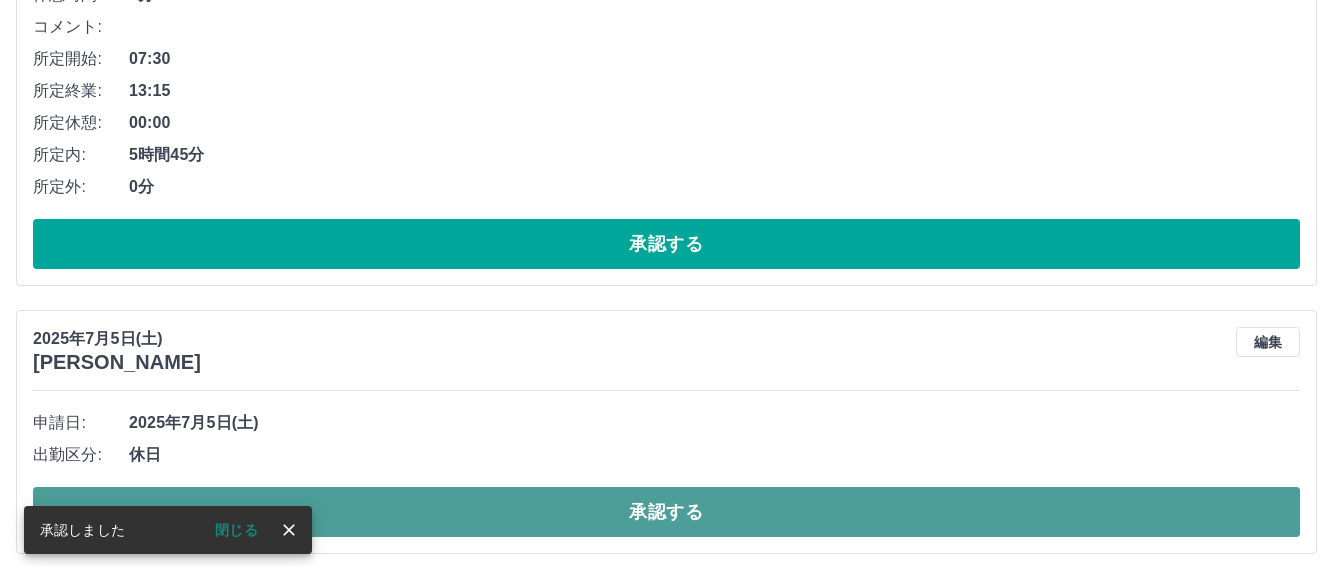 click on "承認する" at bounding box center [666, 512] 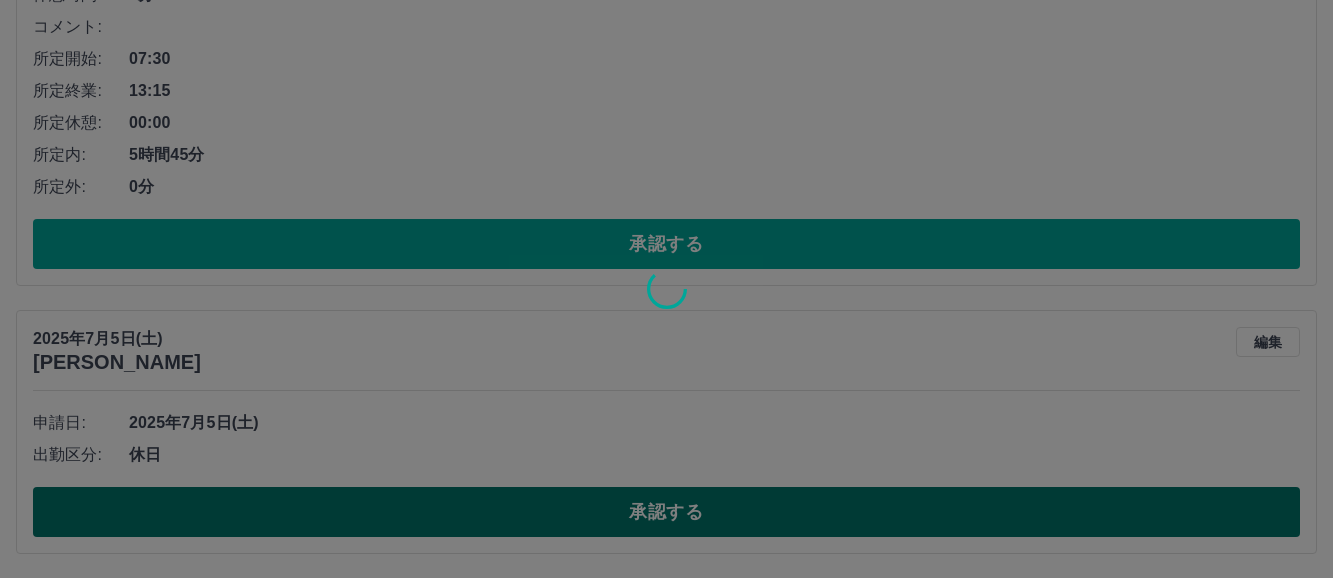 scroll, scrollTop: 2690, scrollLeft: 0, axis: vertical 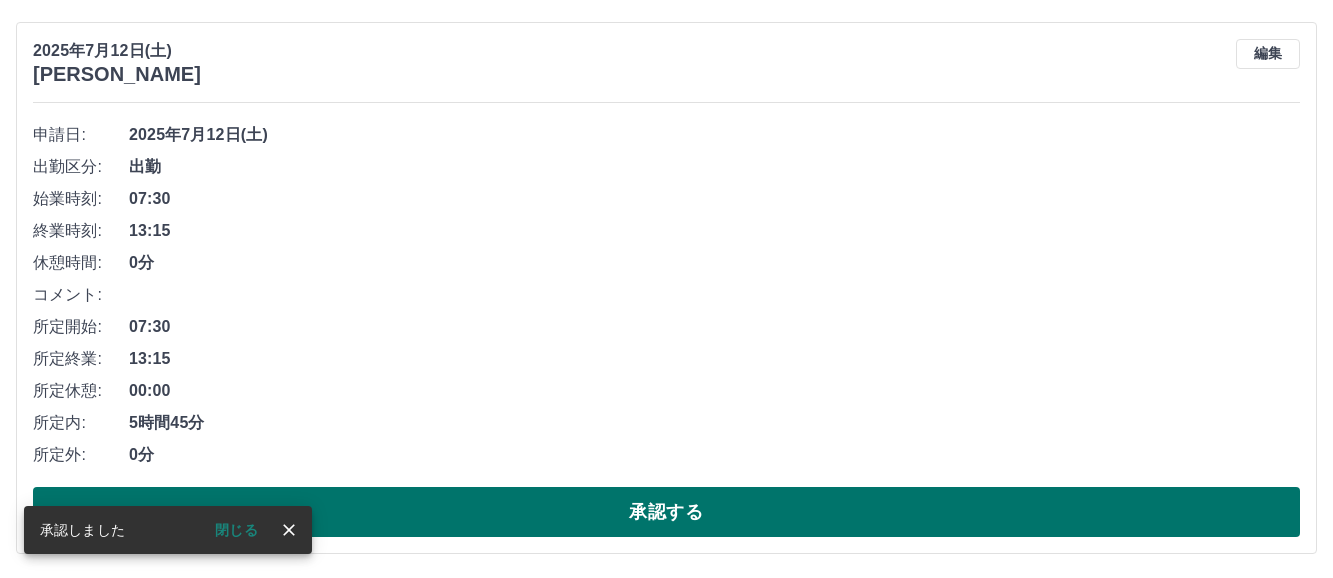 click on "承認する" at bounding box center [666, 512] 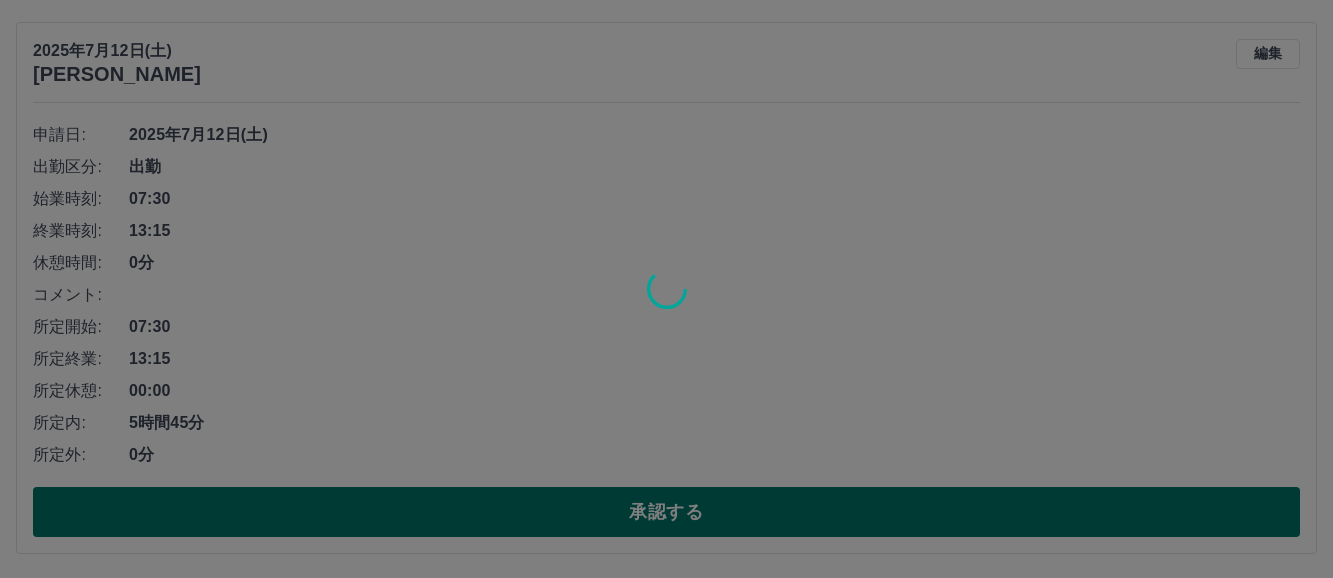 scroll, scrollTop: 2134, scrollLeft: 0, axis: vertical 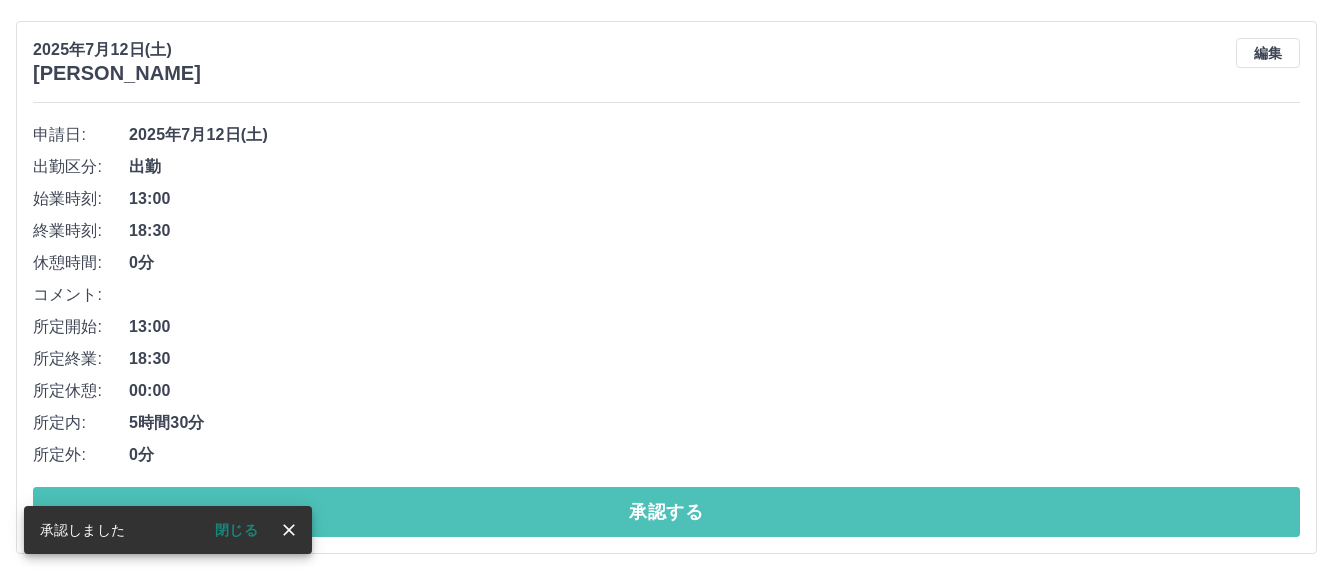 click on "承認する" at bounding box center (666, 512) 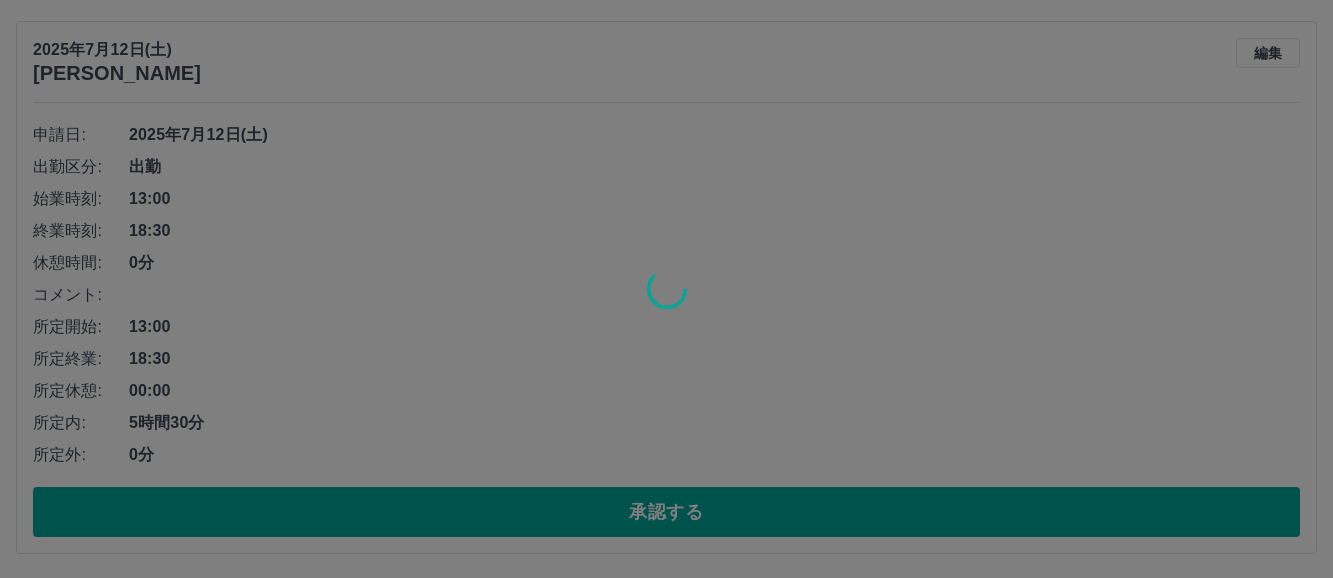scroll, scrollTop: 1577, scrollLeft: 0, axis: vertical 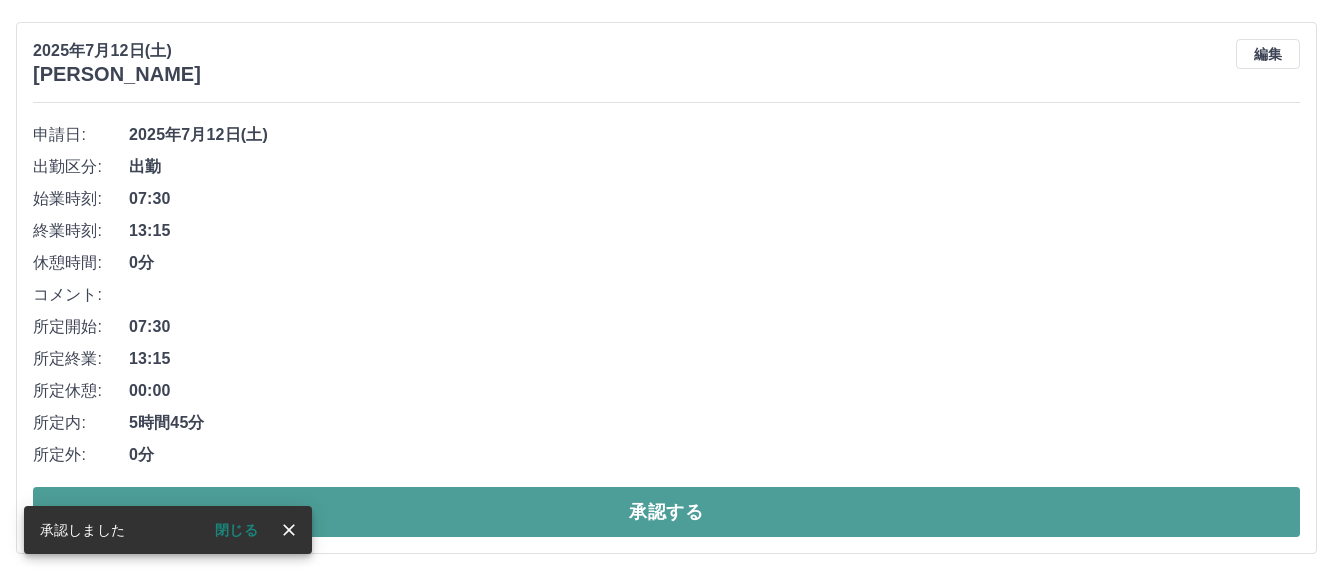 click on "承認する" at bounding box center (666, 512) 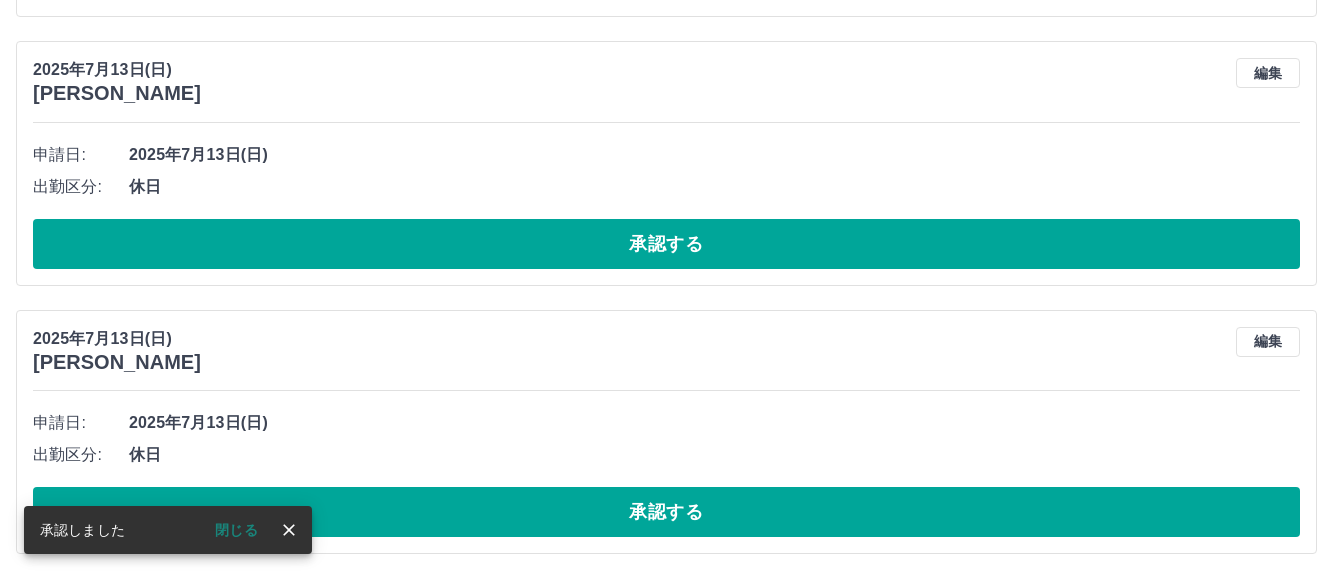 scroll, scrollTop: 1021, scrollLeft: 0, axis: vertical 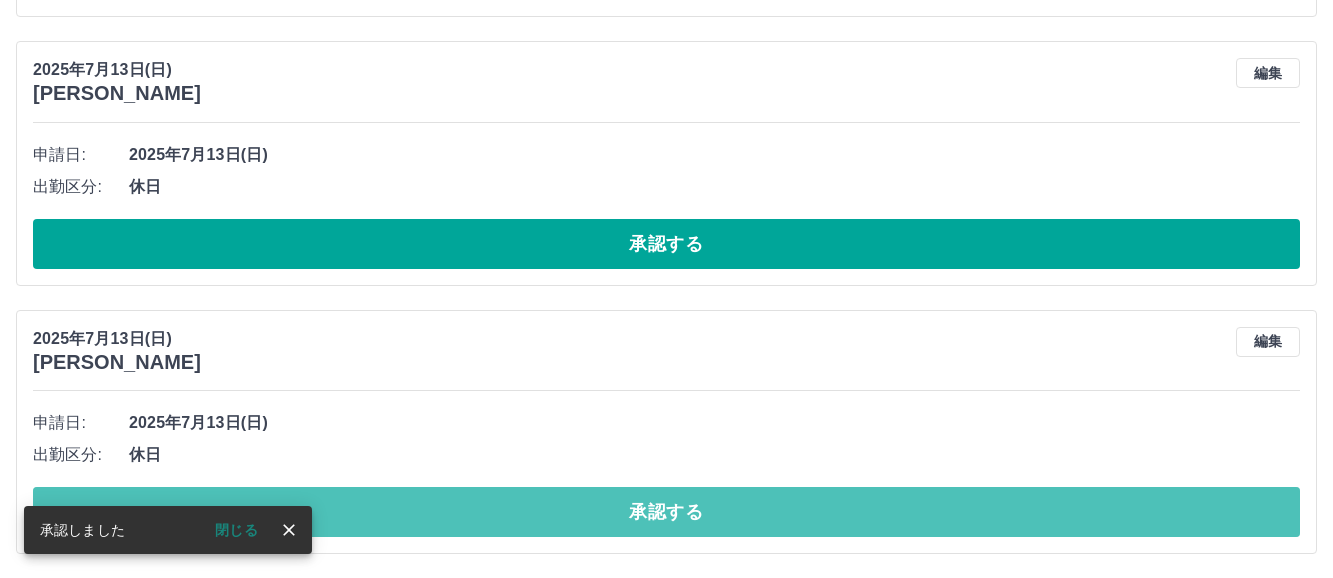 click on "承認する" at bounding box center [666, 512] 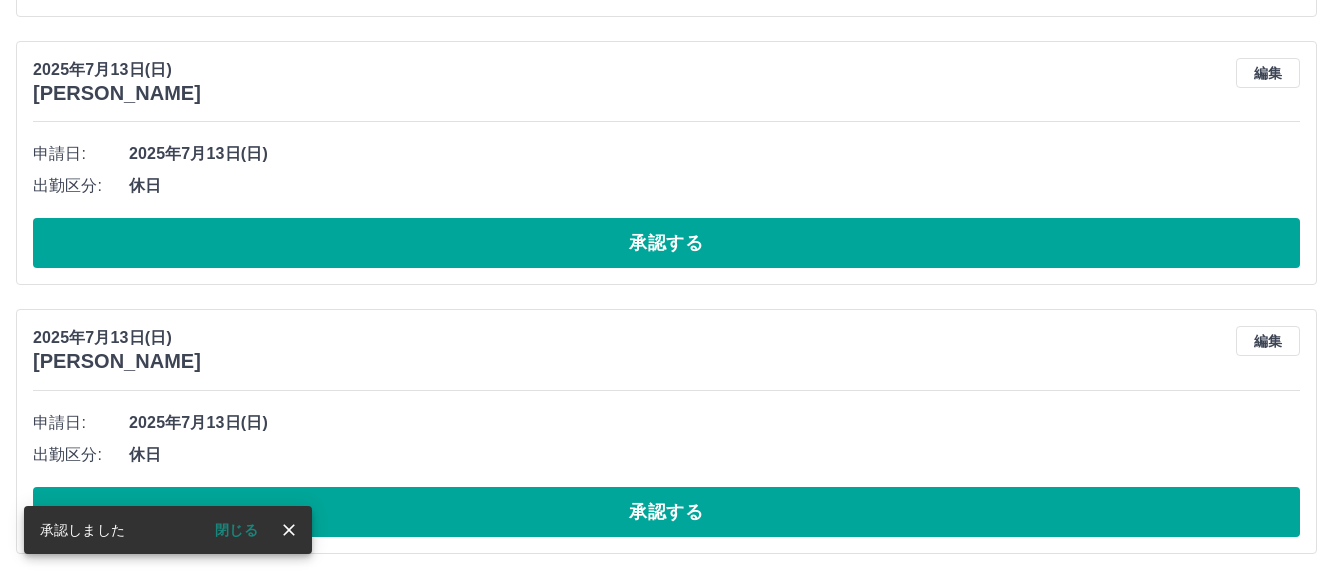 scroll, scrollTop: 753, scrollLeft: 0, axis: vertical 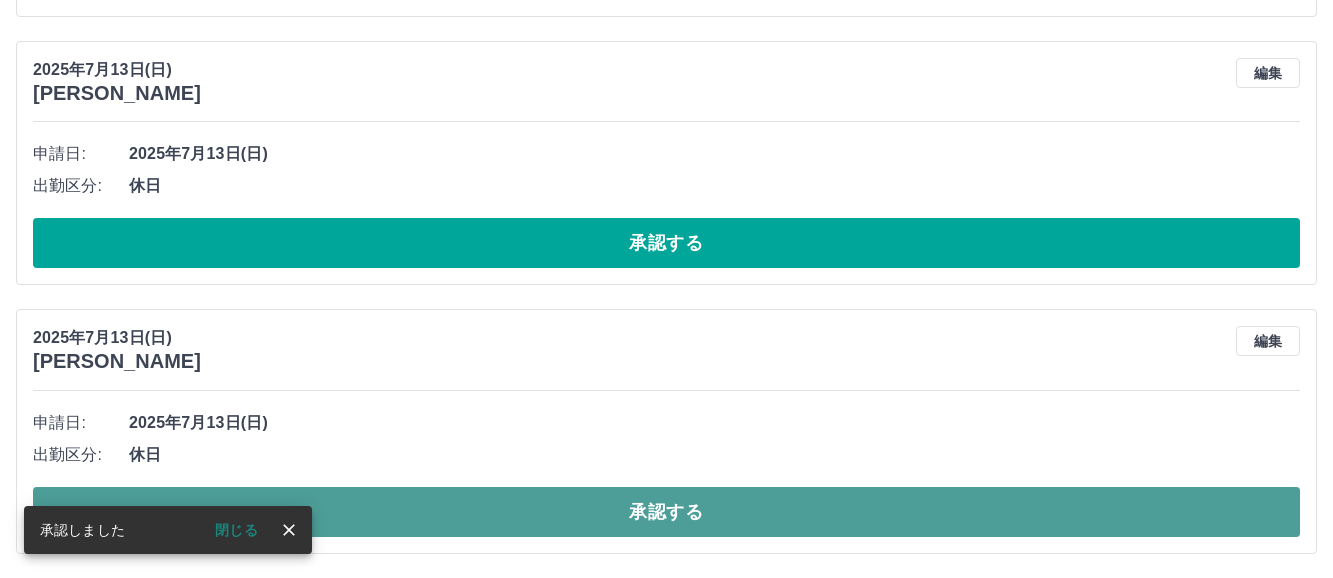 click on "承認する" at bounding box center [666, 512] 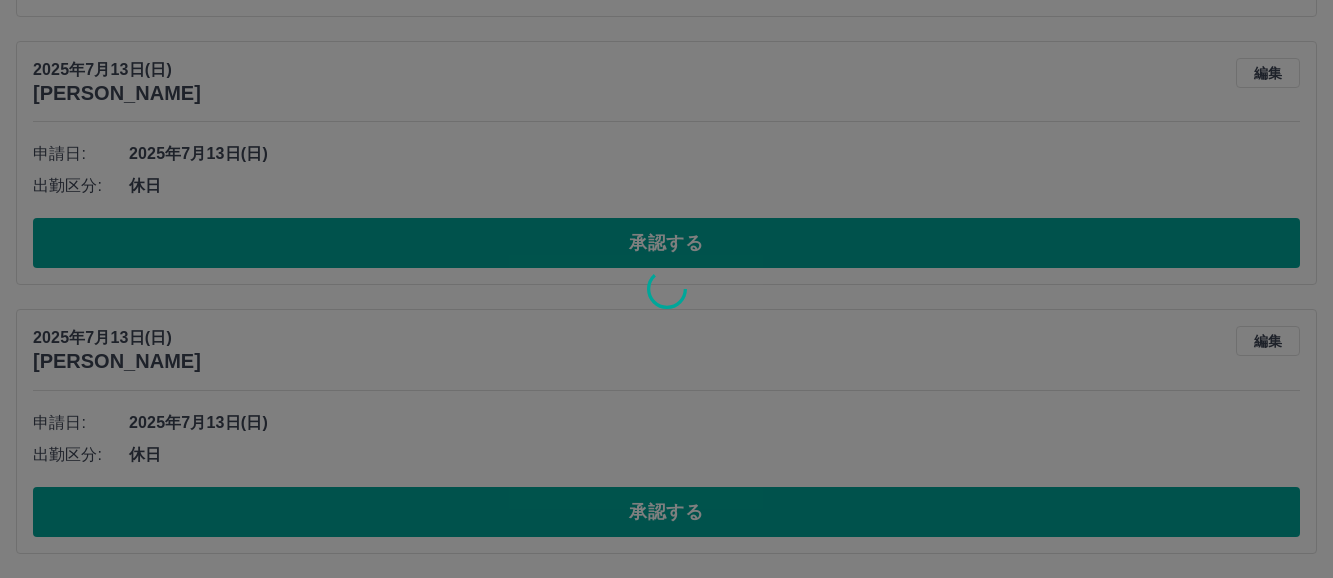 scroll, scrollTop: 484, scrollLeft: 0, axis: vertical 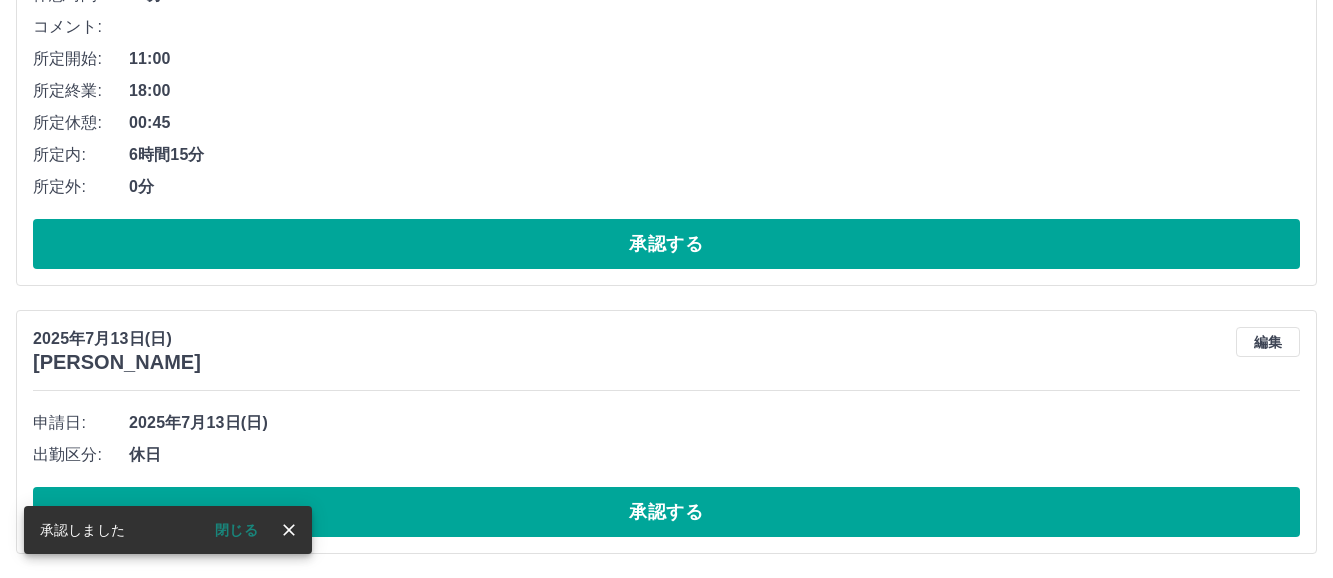 click on "承認する" at bounding box center (666, 512) 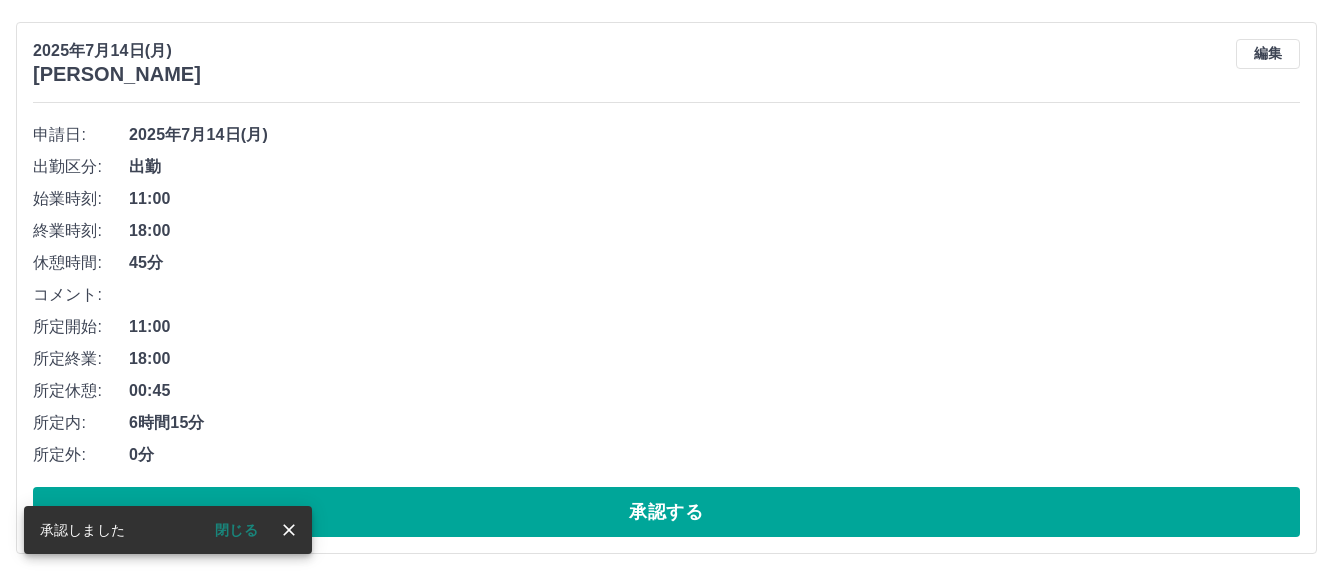 scroll, scrollTop: 216, scrollLeft: 0, axis: vertical 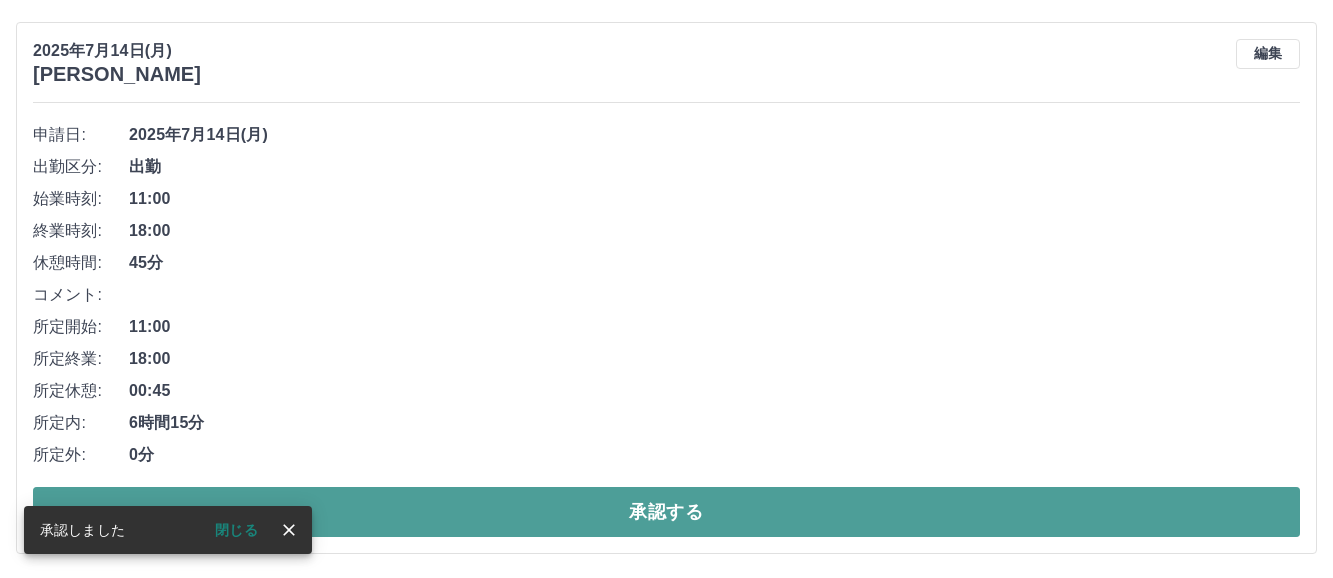 click on "承認する" at bounding box center (666, 512) 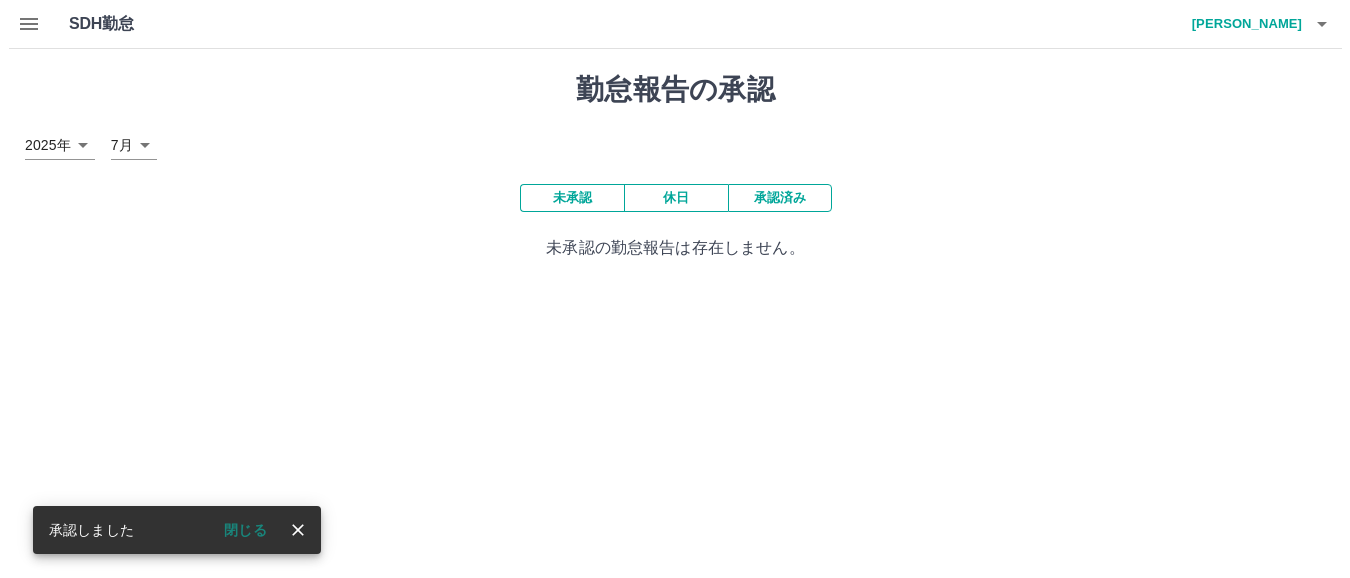 scroll, scrollTop: 0, scrollLeft: 0, axis: both 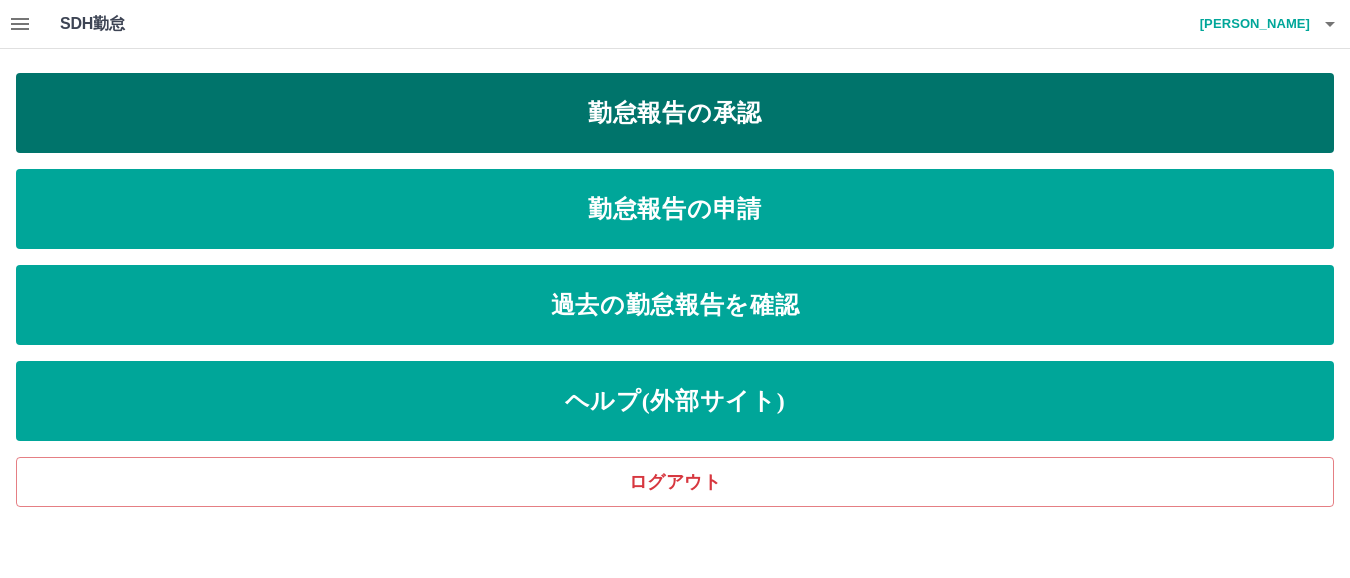 click on "勤怠報告の承認" at bounding box center [675, 113] 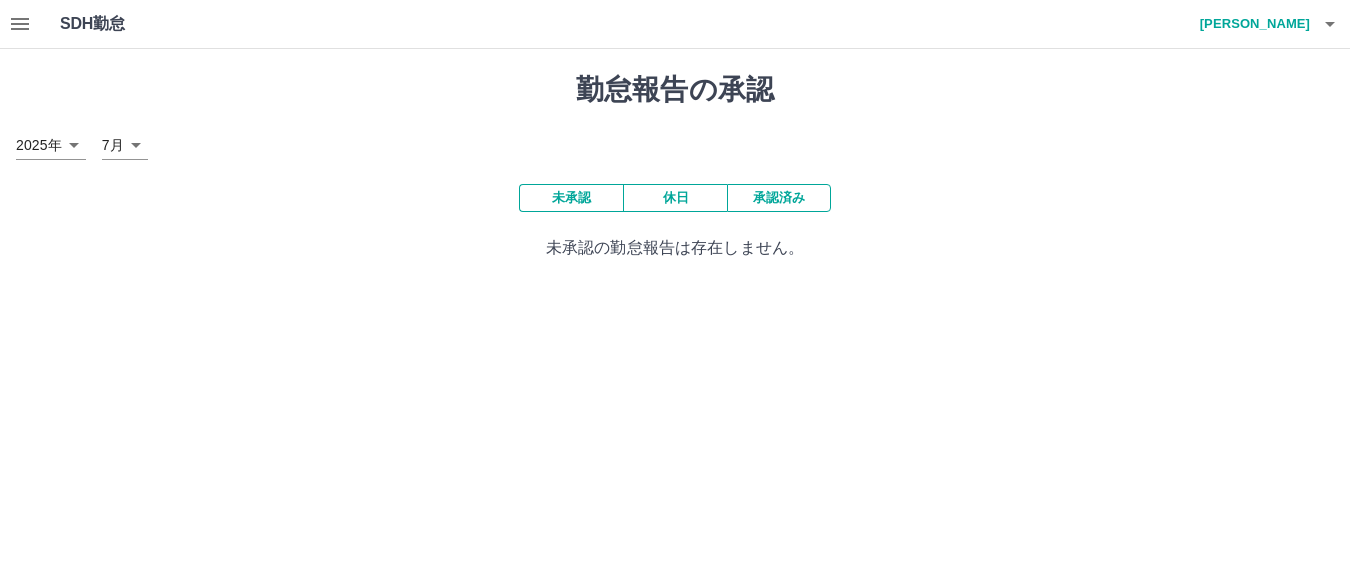 click 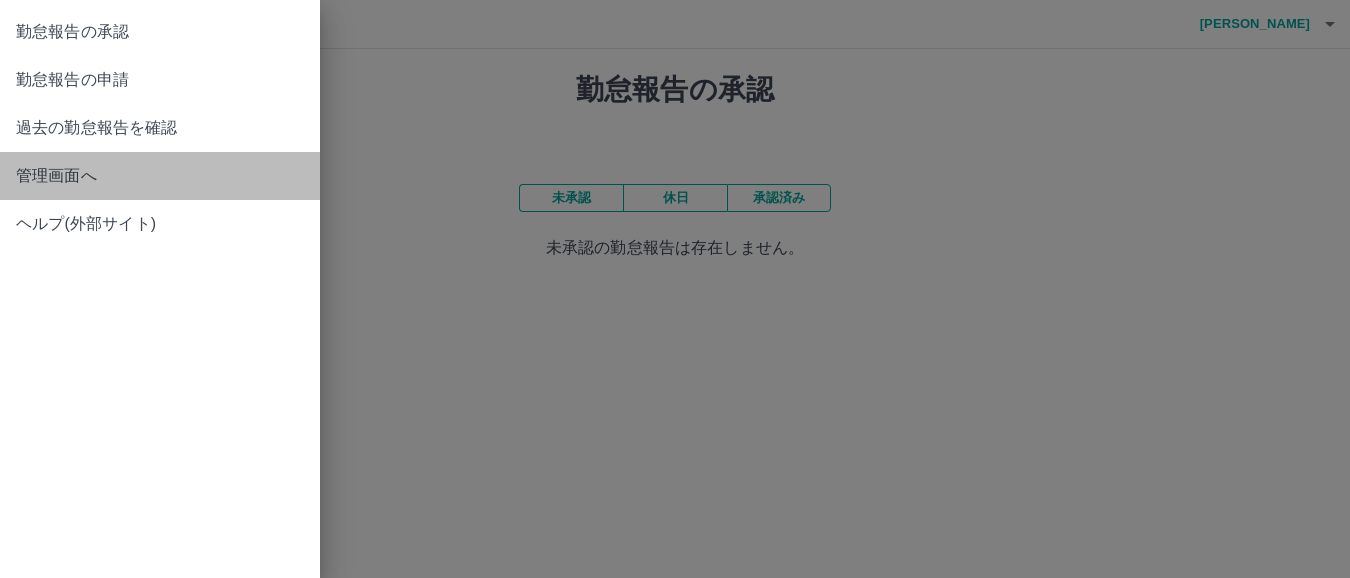click on "管理画面へ" at bounding box center [160, 176] 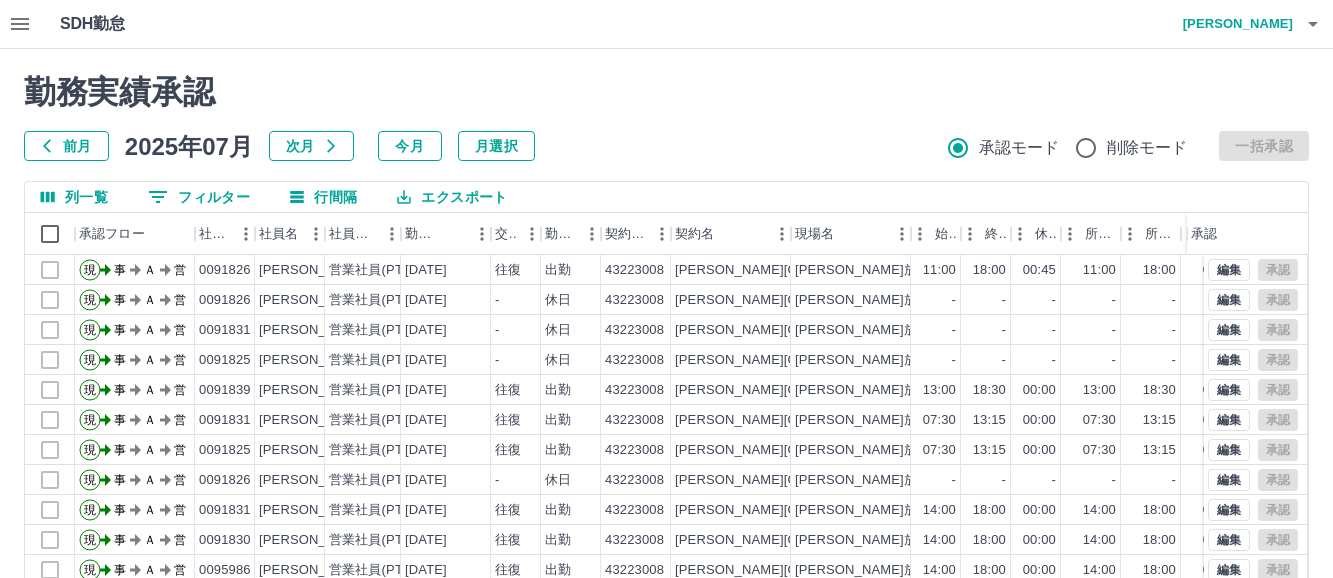 scroll, scrollTop: 104, scrollLeft: 0, axis: vertical 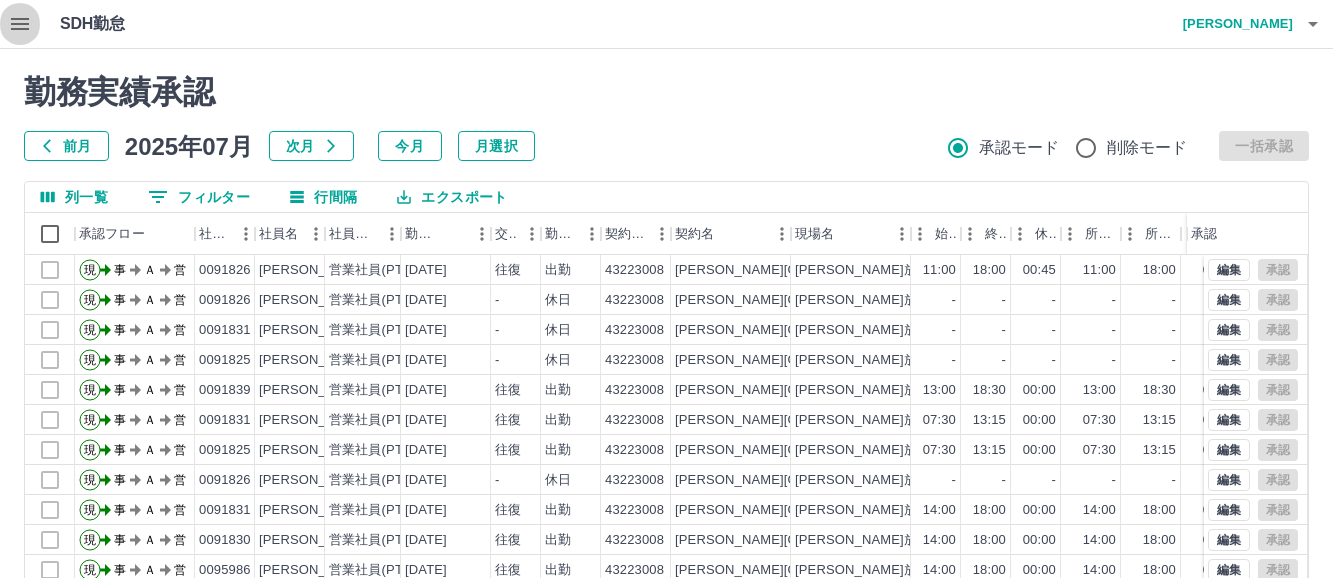 click 